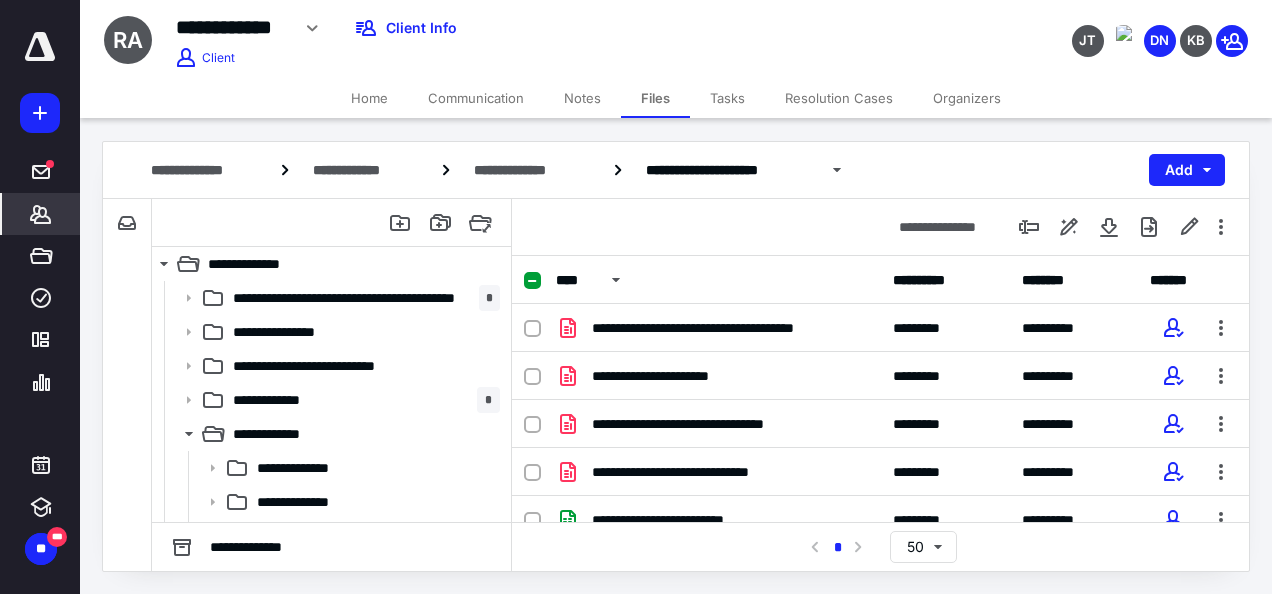 scroll, scrollTop: 0, scrollLeft: 0, axis: both 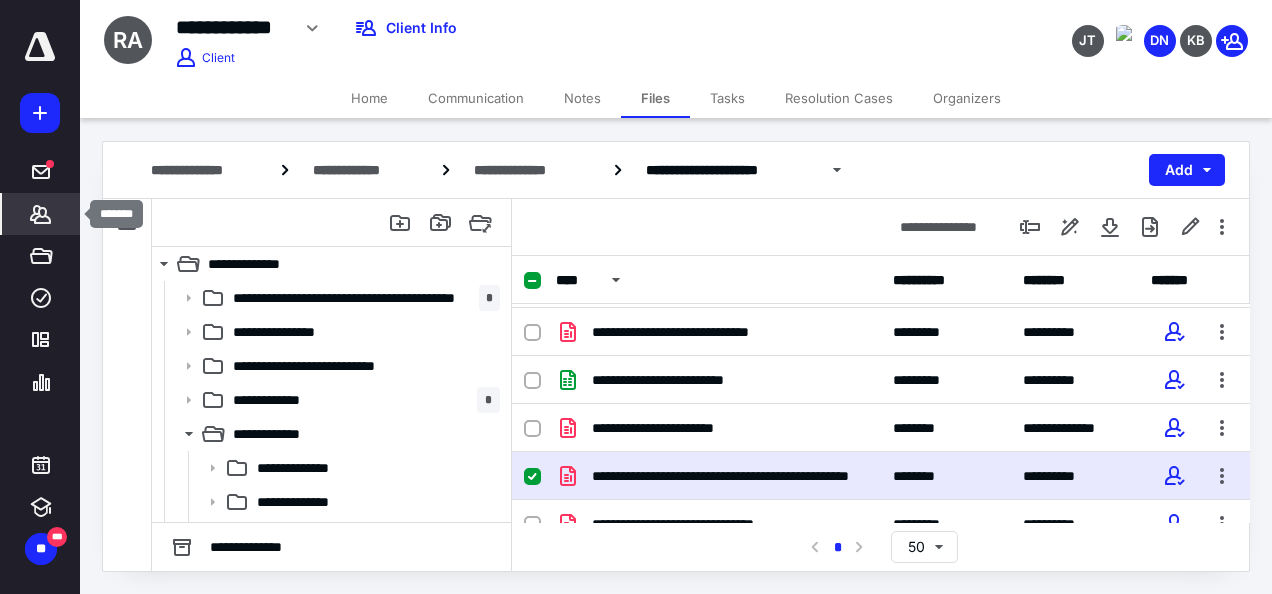 click 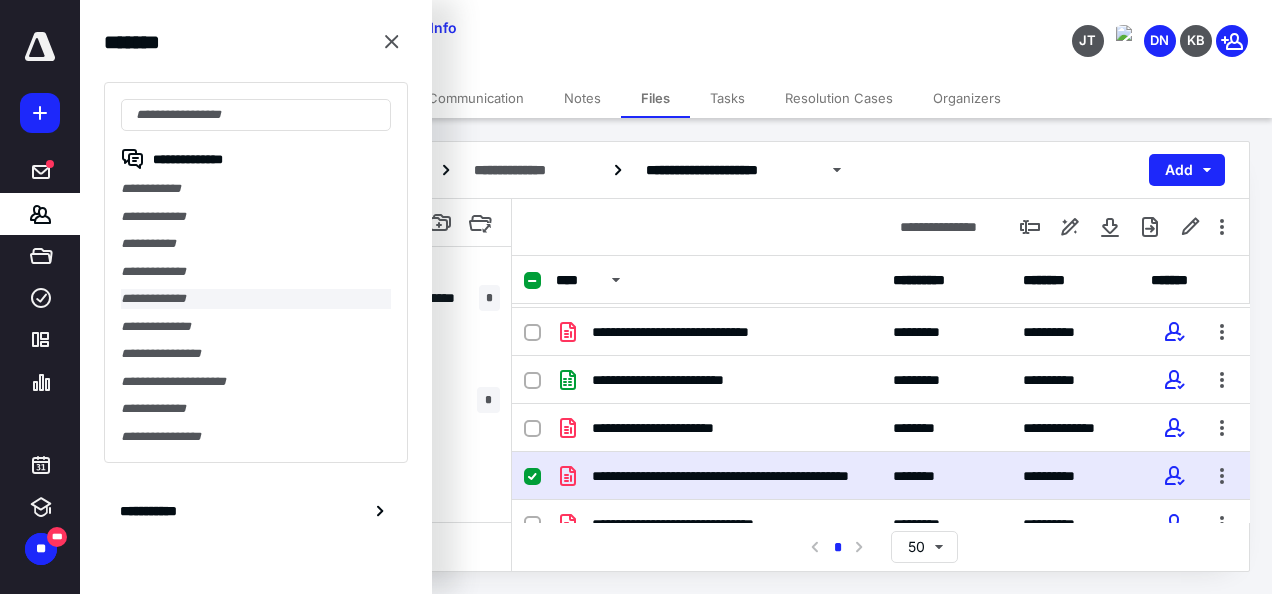 click on "**********" at bounding box center [256, 299] 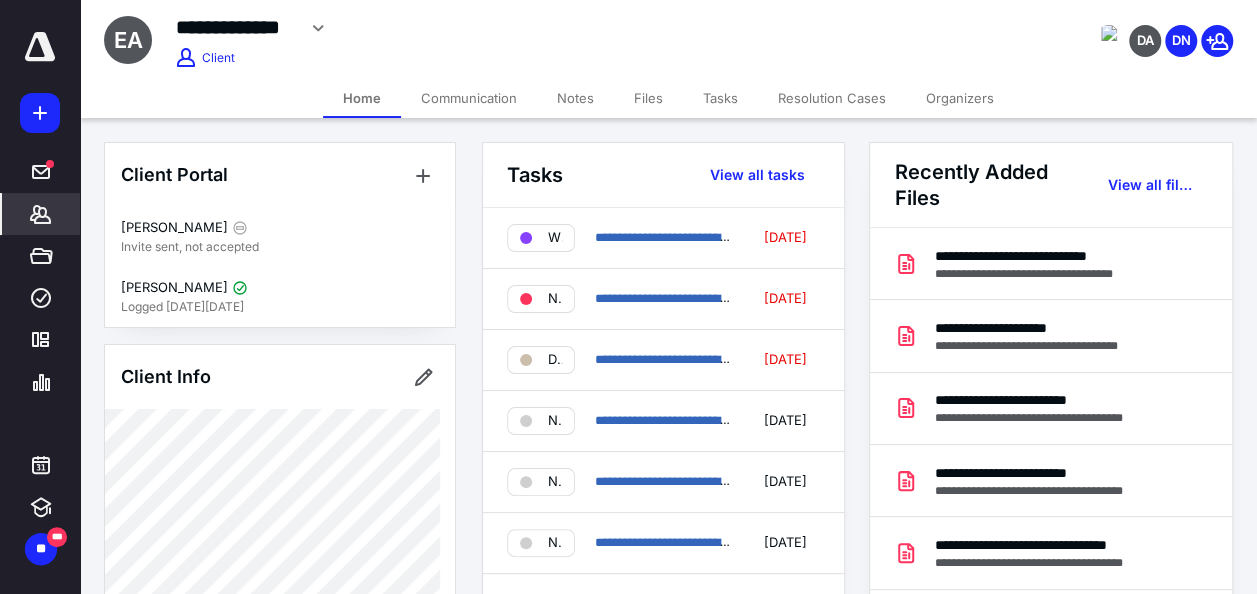 click on "Files" at bounding box center (648, 98) 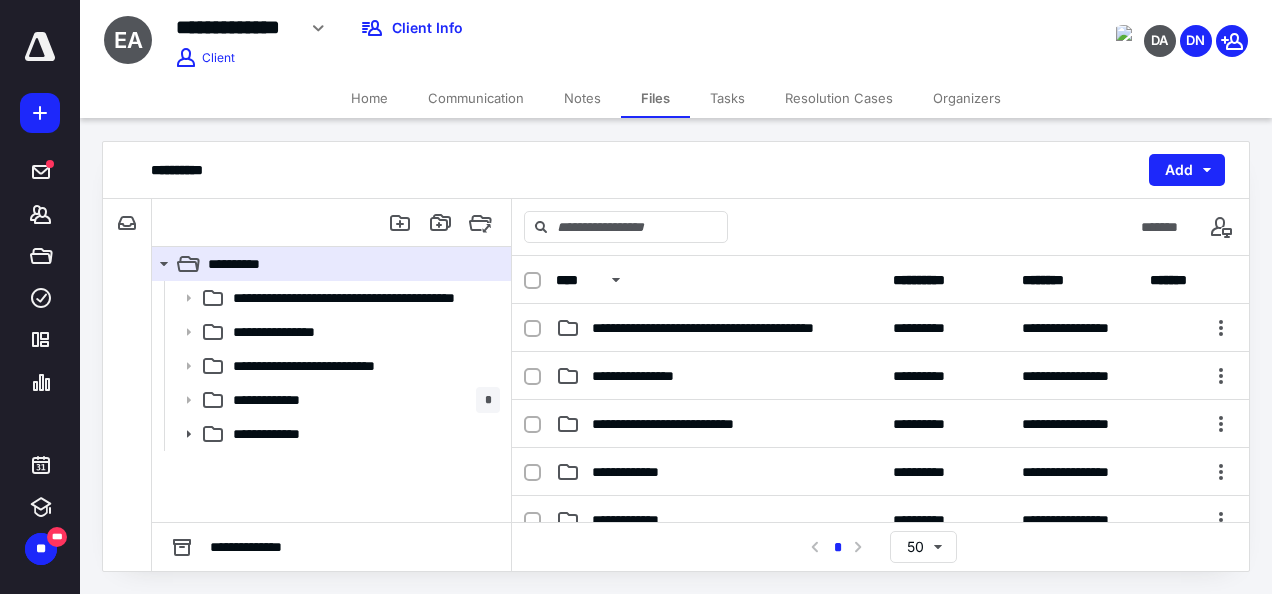 click on "Home" at bounding box center (369, 98) 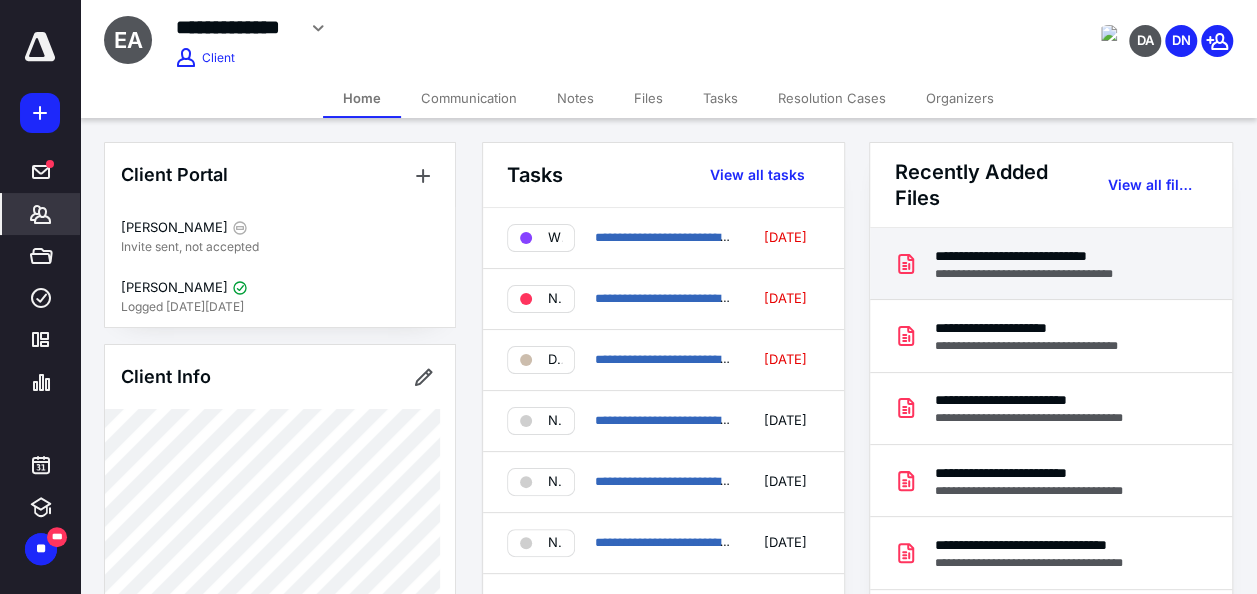click on "**********" at bounding box center [1044, 274] 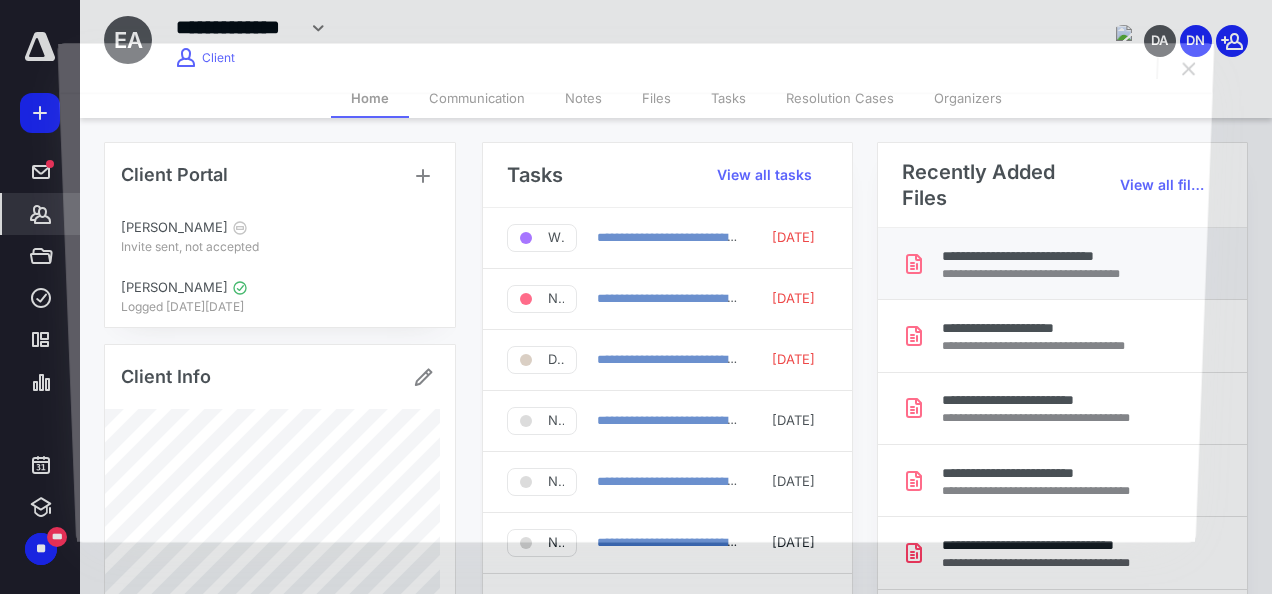 click at bounding box center [636, 317] 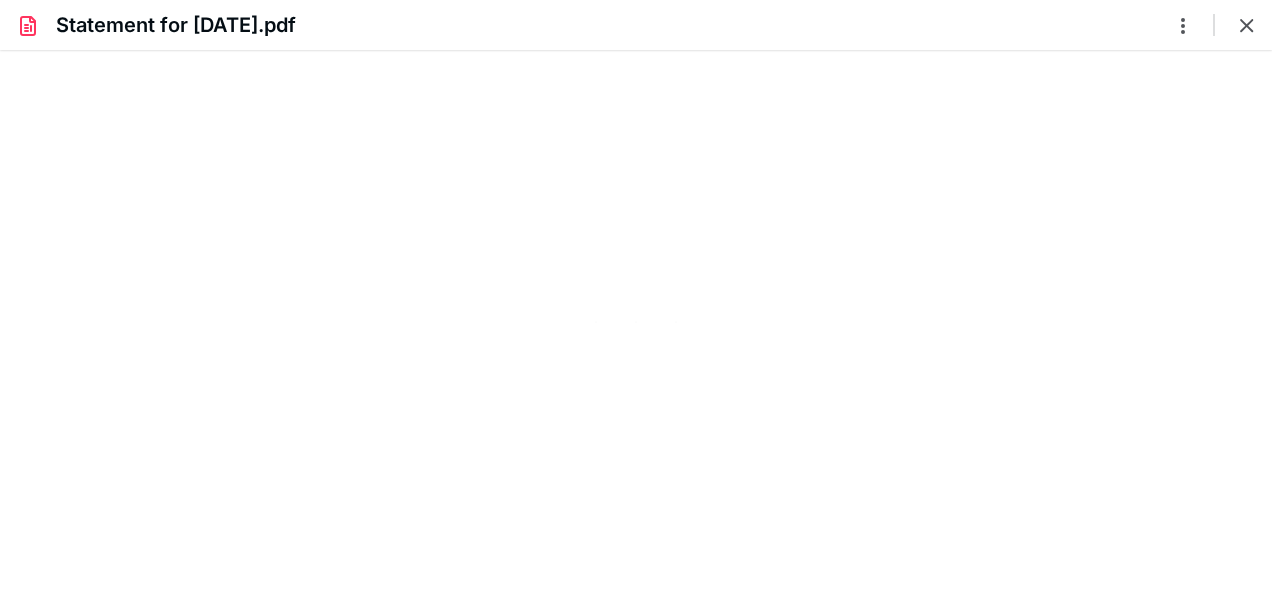 scroll, scrollTop: 0, scrollLeft: 0, axis: both 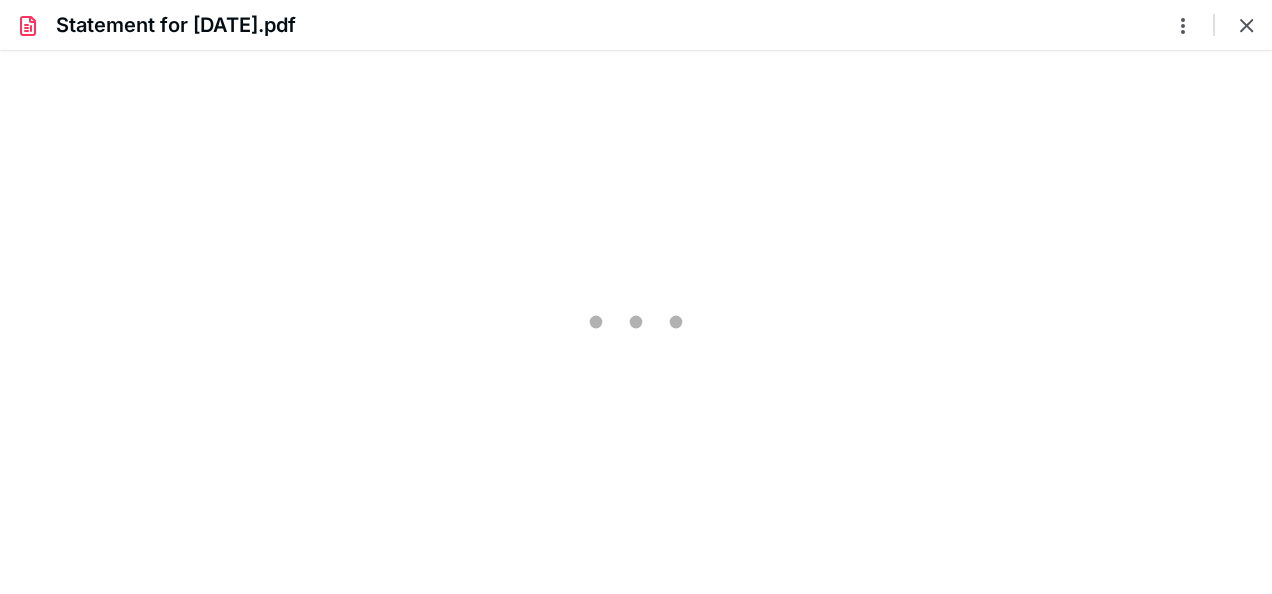 type on "204" 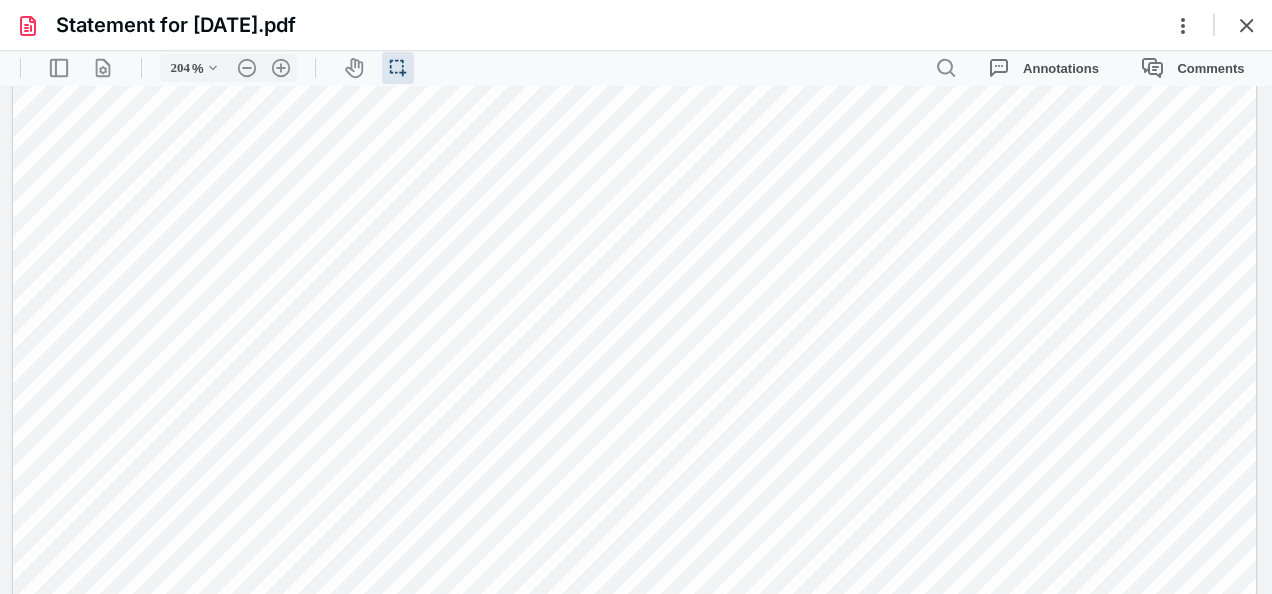 scroll, scrollTop: 241, scrollLeft: 0, axis: vertical 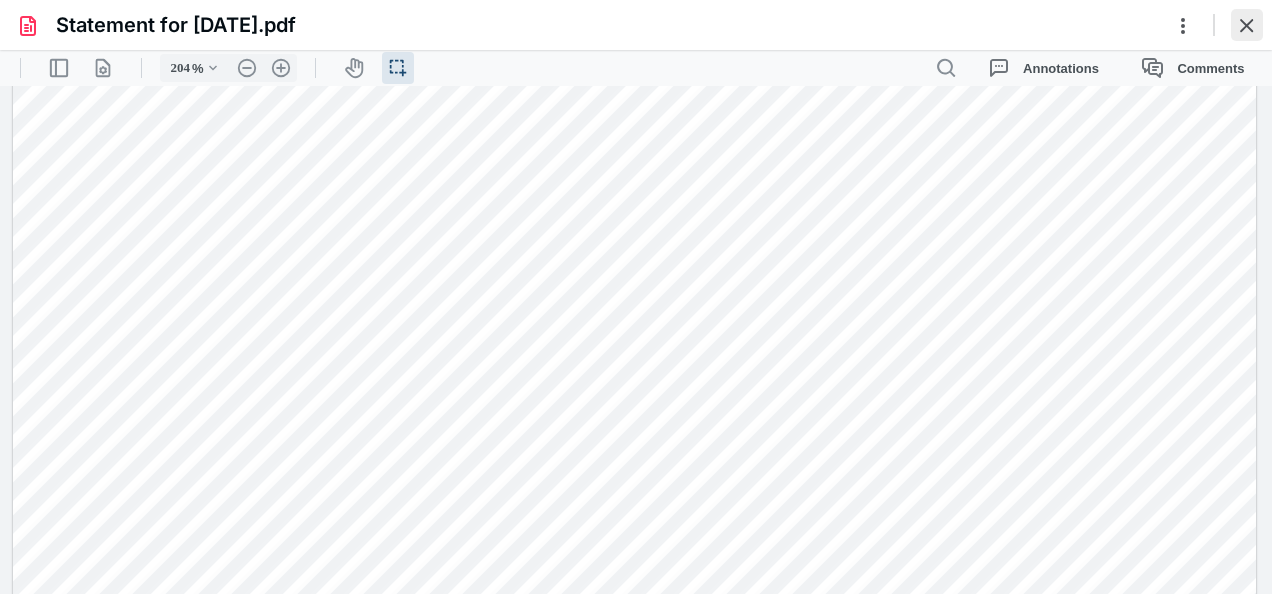 click at bounding box center [1247, 25] 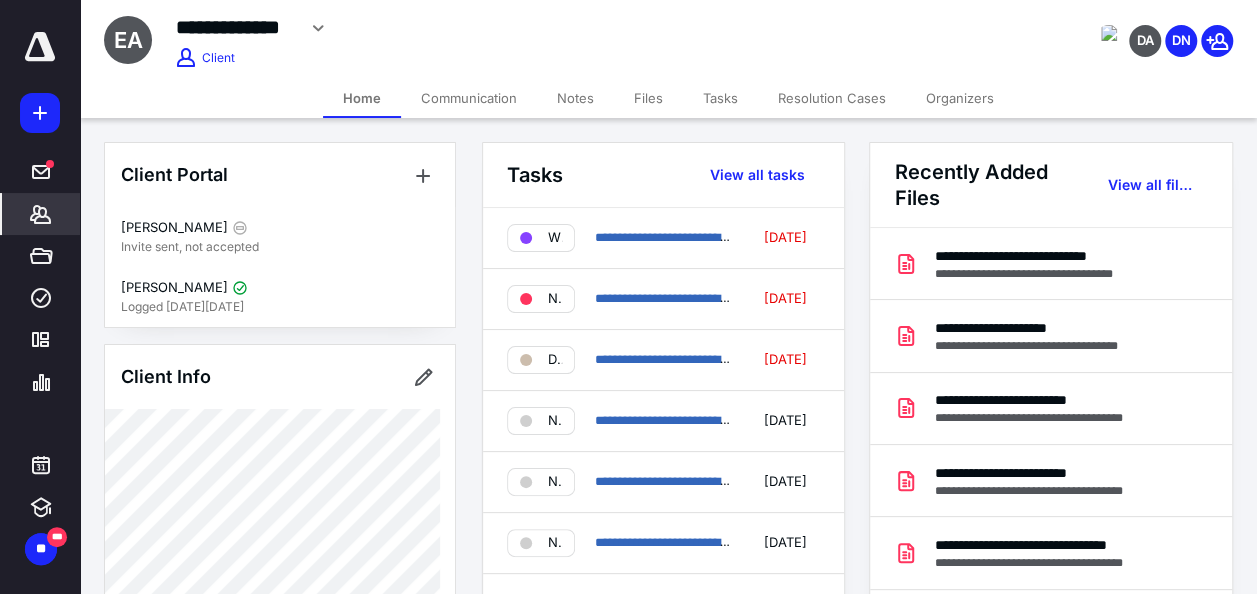 click on "Files" at bounding box center (648, 98) 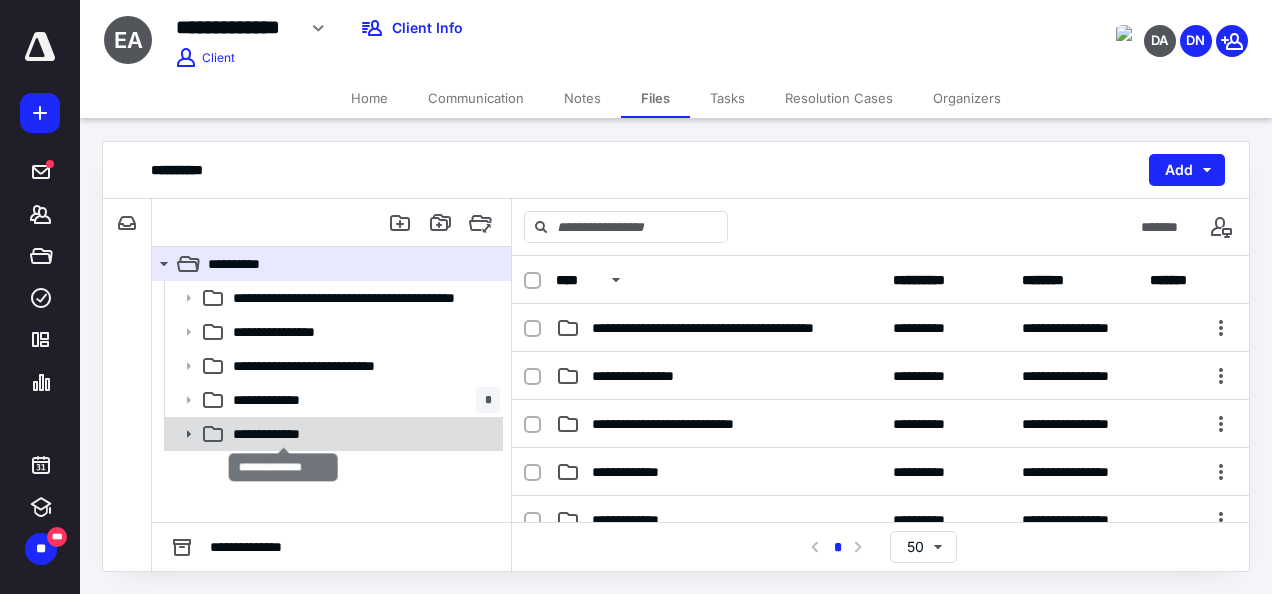 click on "**********" at bounding box center (284, 434) 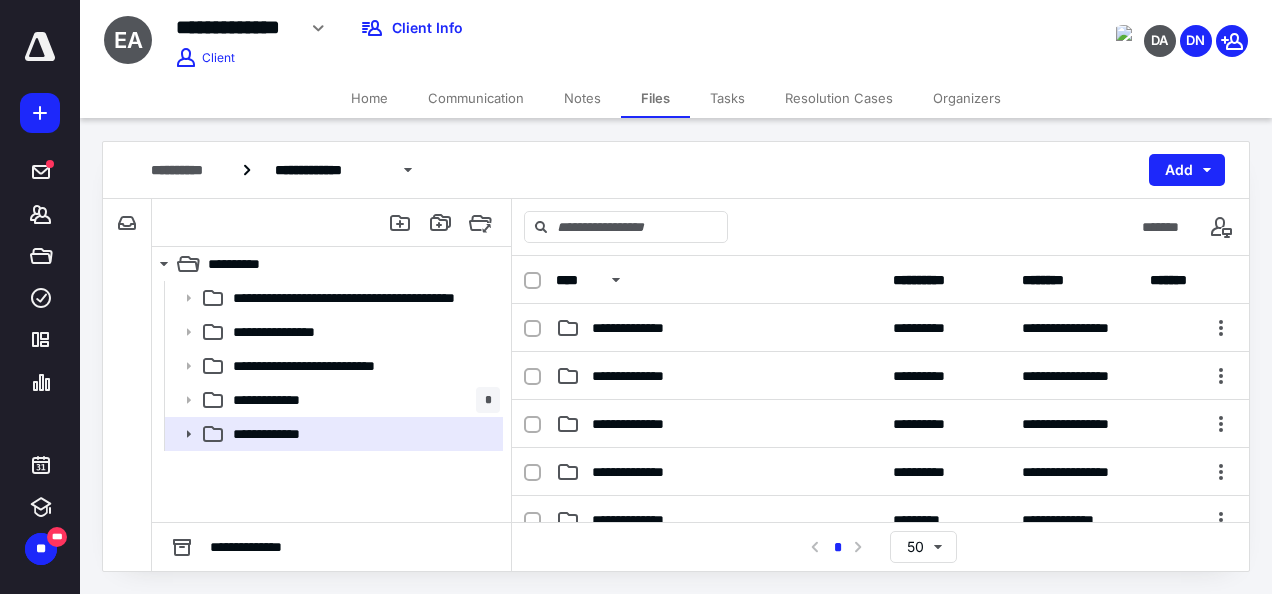 click on "Notes" at bounding box center (582, 98) 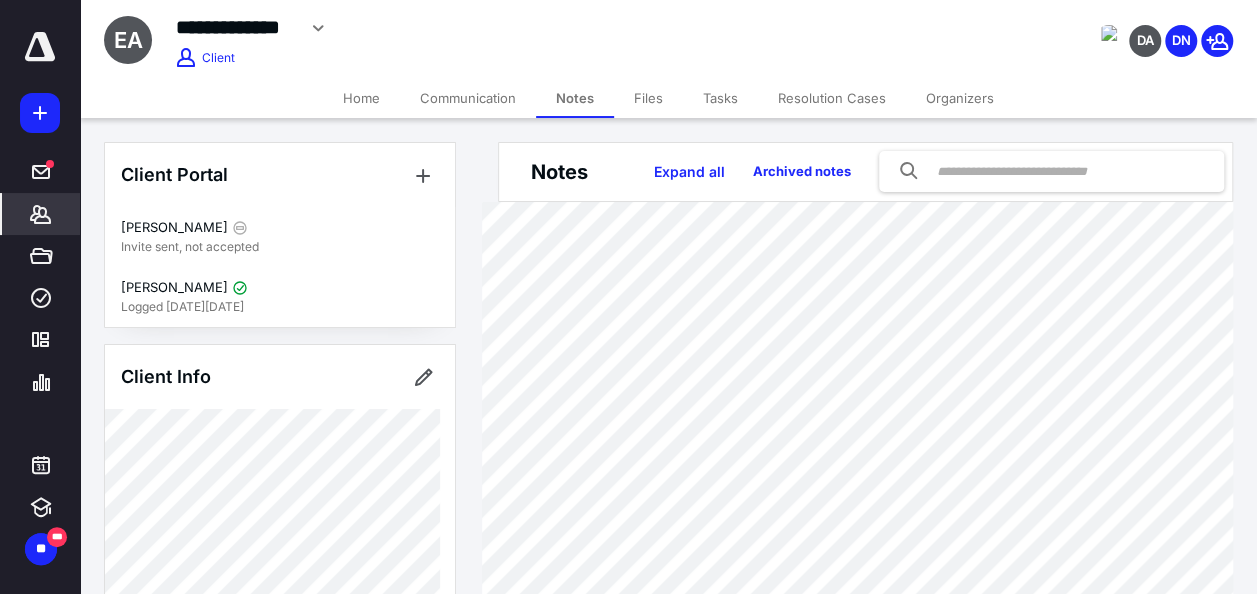 click on "Files" at bounding box center [648, 98] 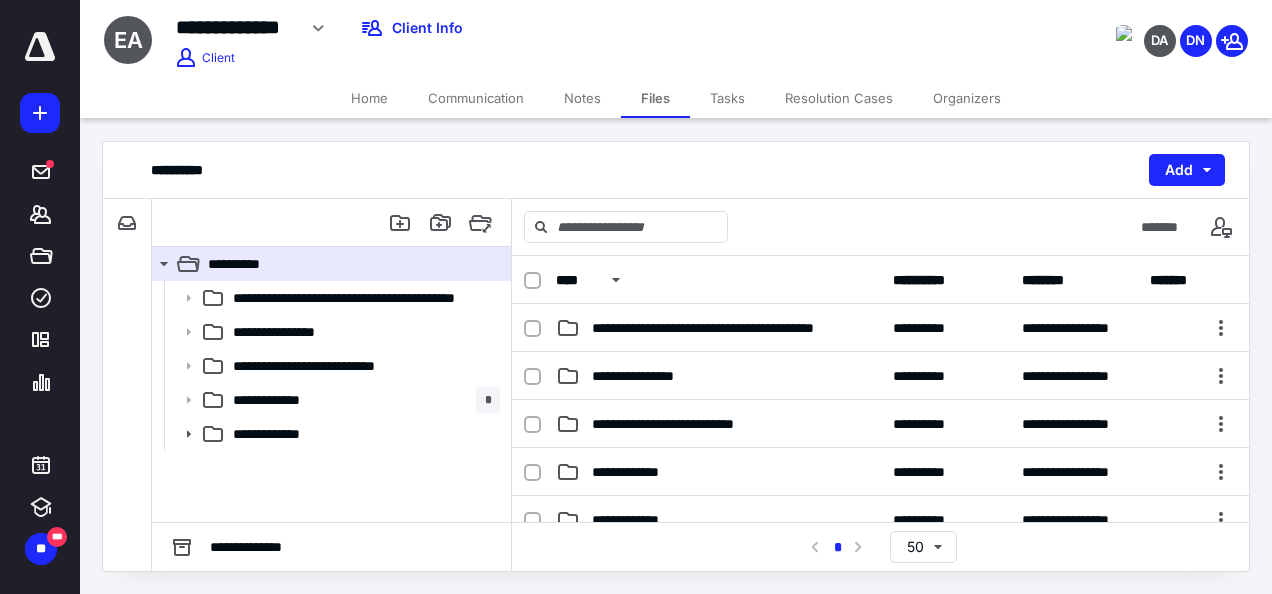 click on "Home" at bounding box center [369, 98] 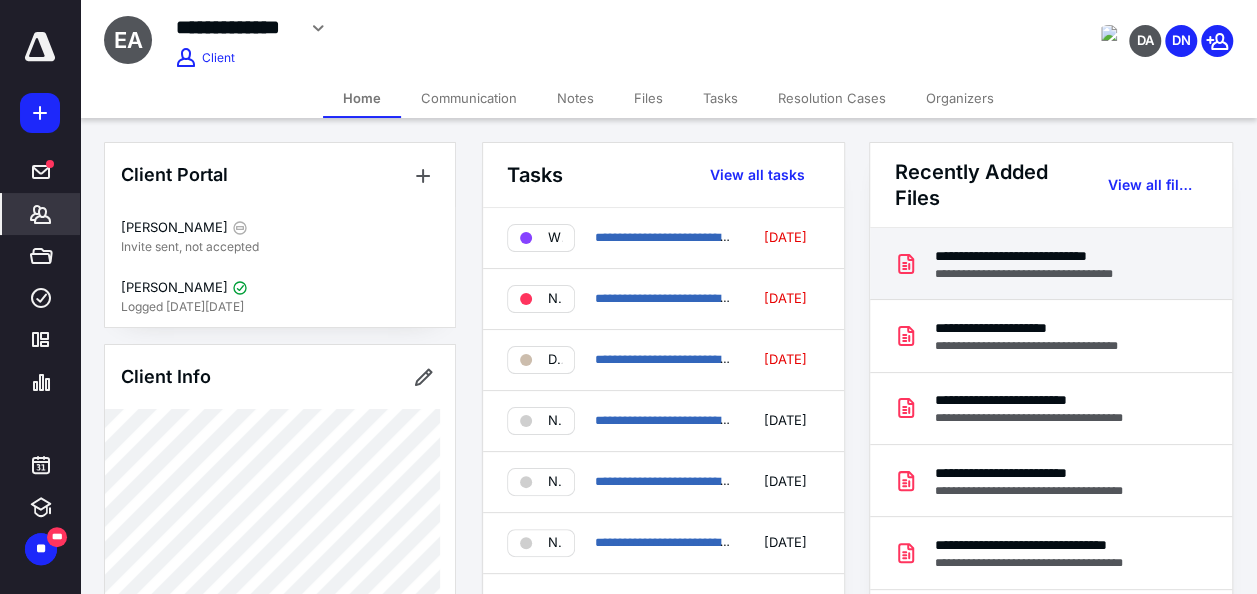 click on "**********" at bounding box center [1044, 256] 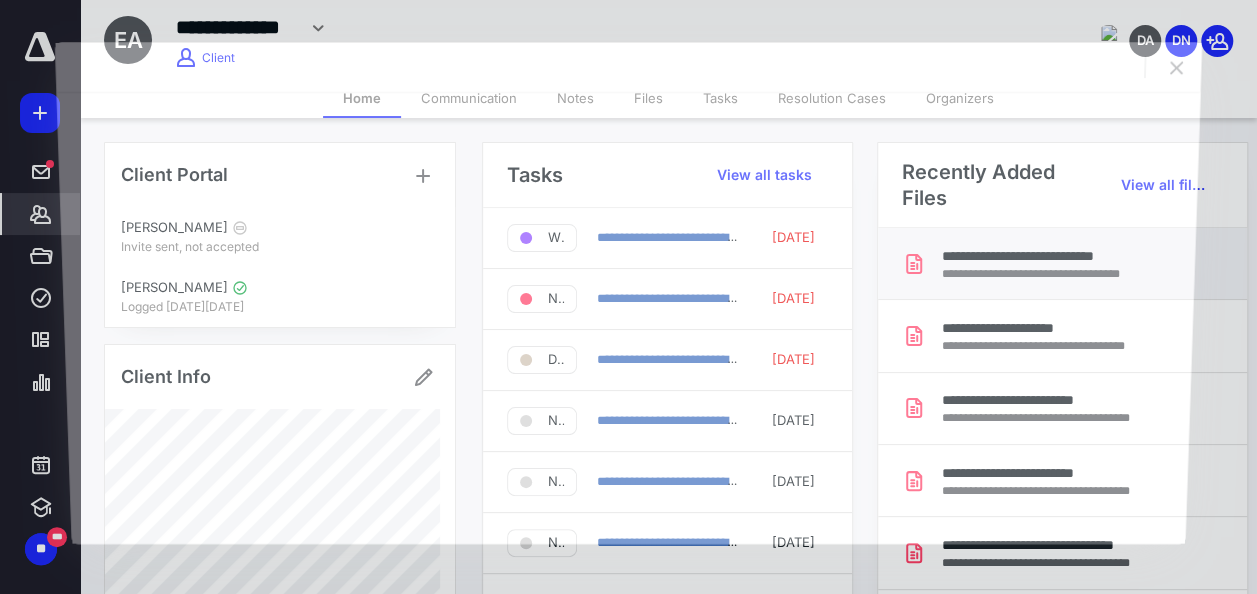 click at bounding box center (628, 318) 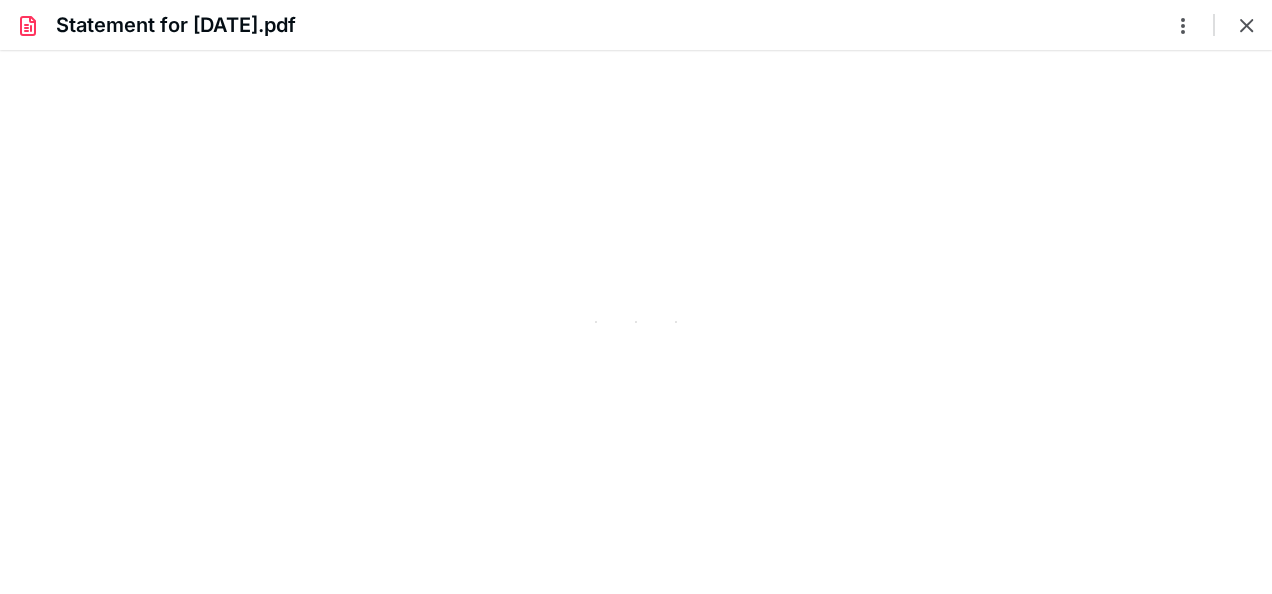 scroll, scrollTop: 0, scrollLeft: 0, axis: both 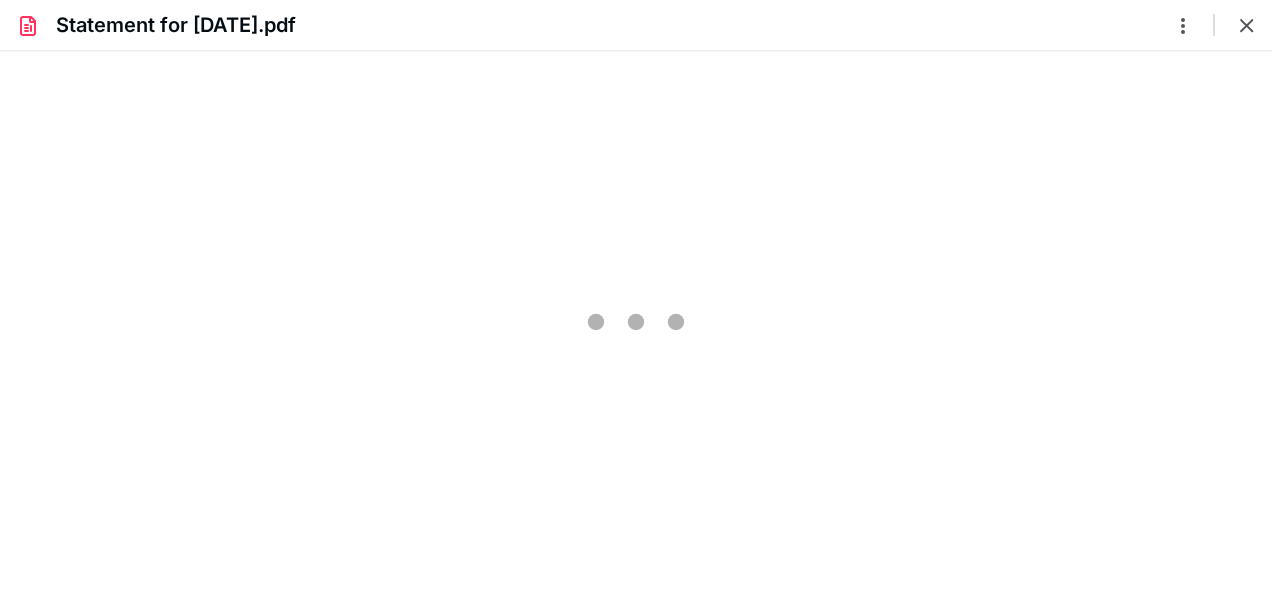 type on "204" 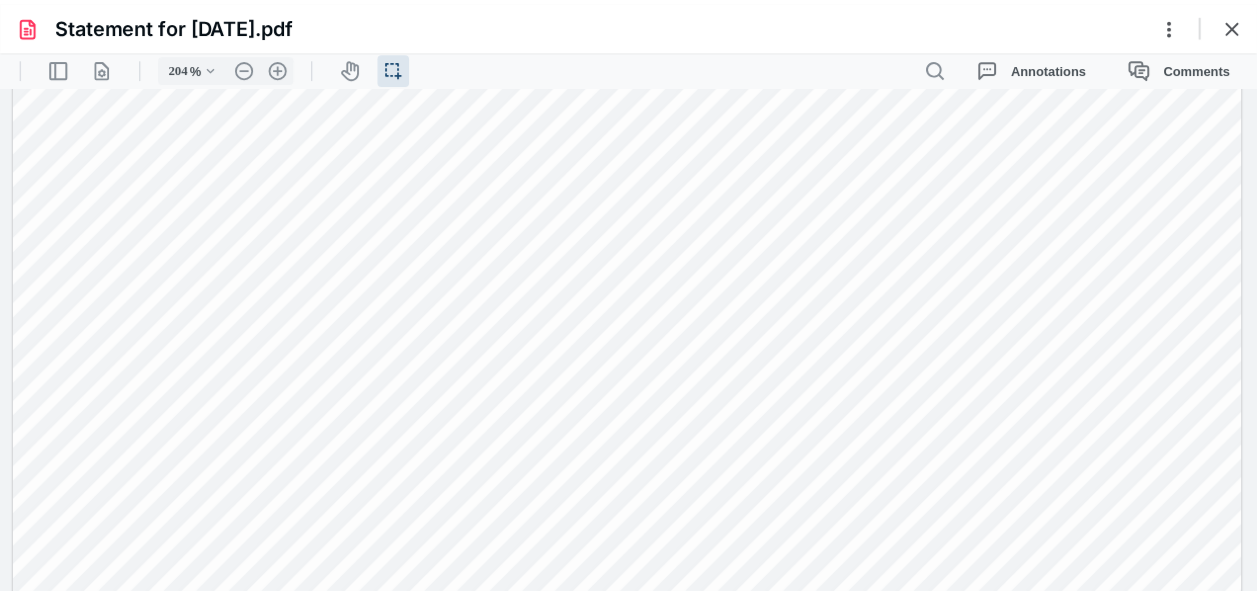 scroll, scrollTop: 364, scrollLeft: 0, axis: vertical 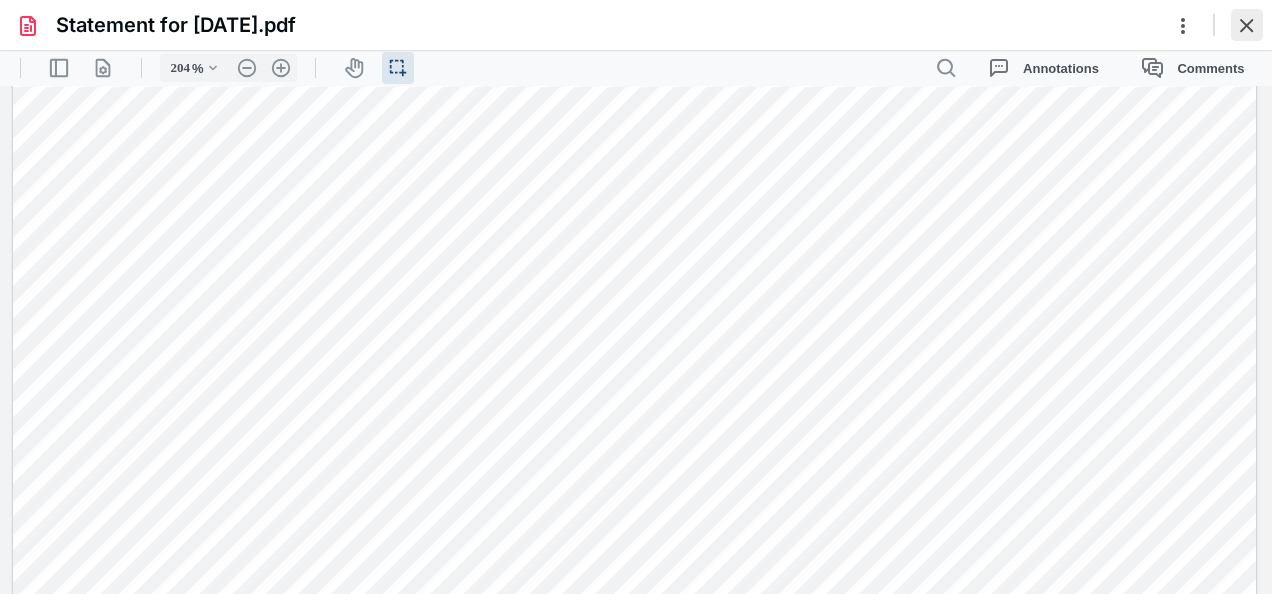 click at bounding box center (1247, 25) 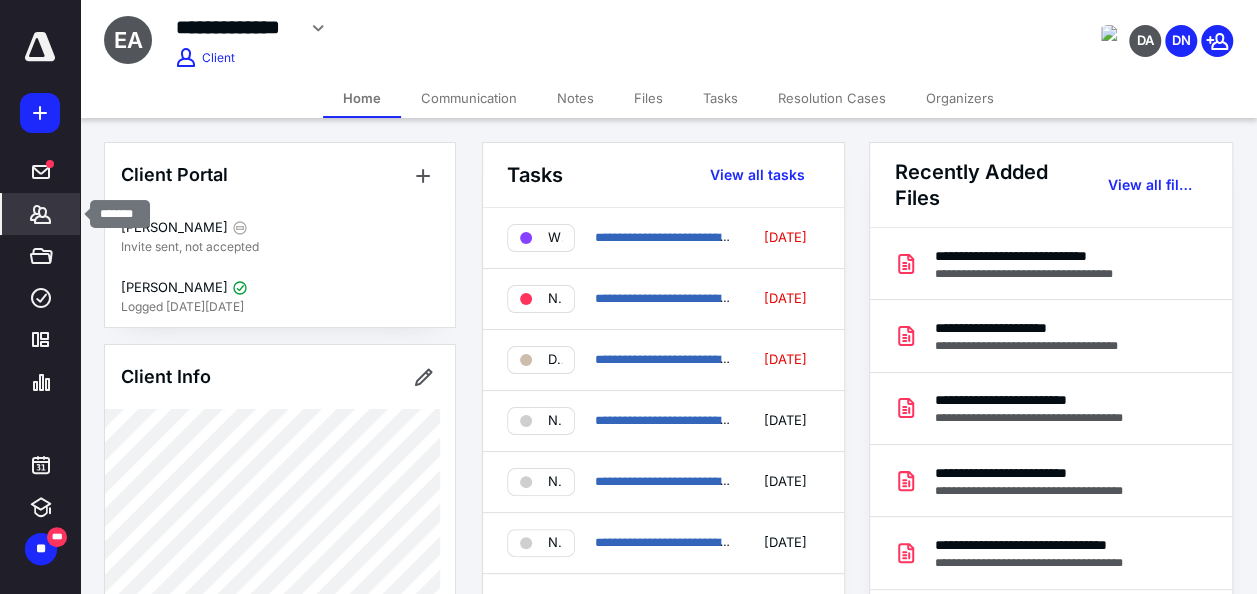 click 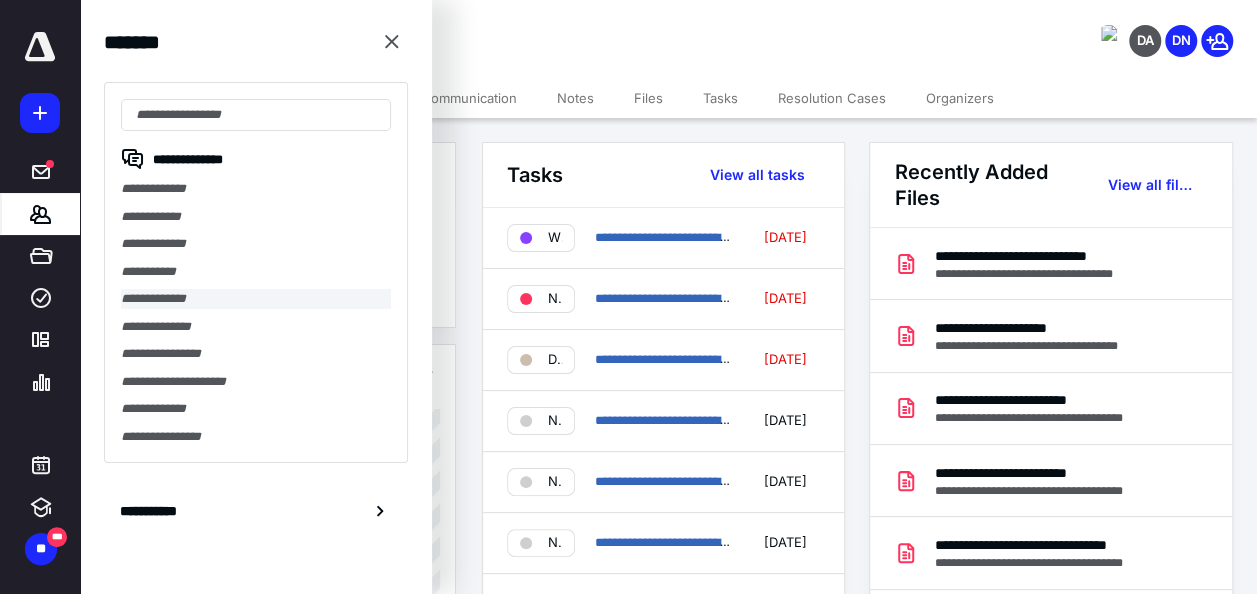click on "**********" at bounding box center [256, 299] 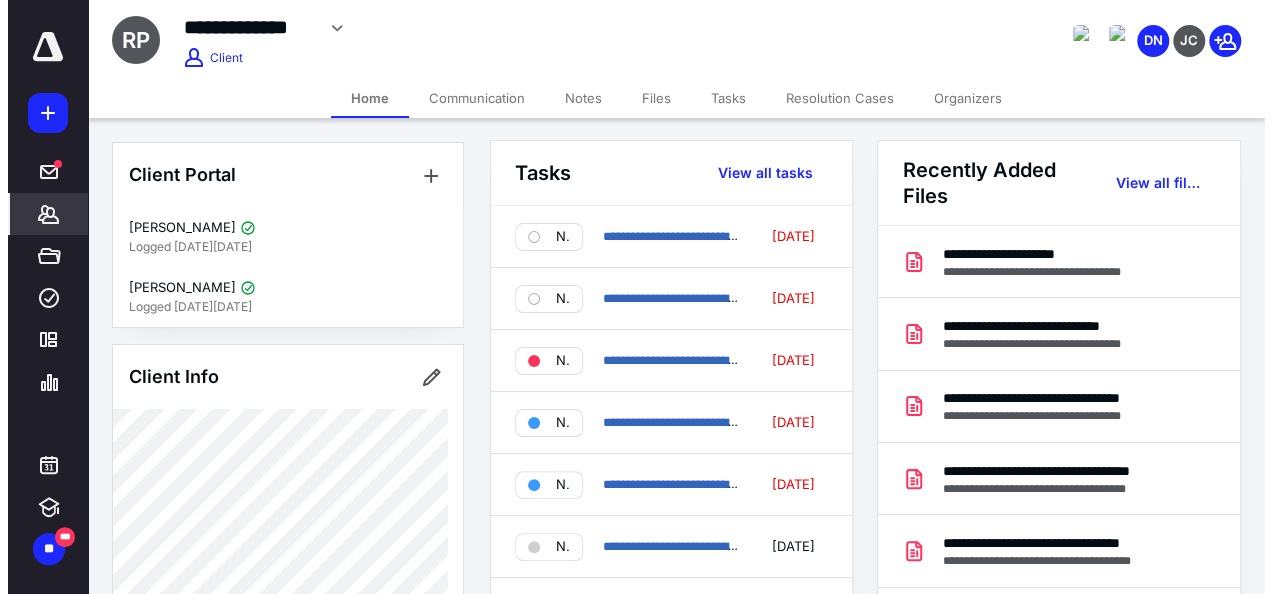 scroll, scrollTop: 0, scrollLeft: 0, axis: both 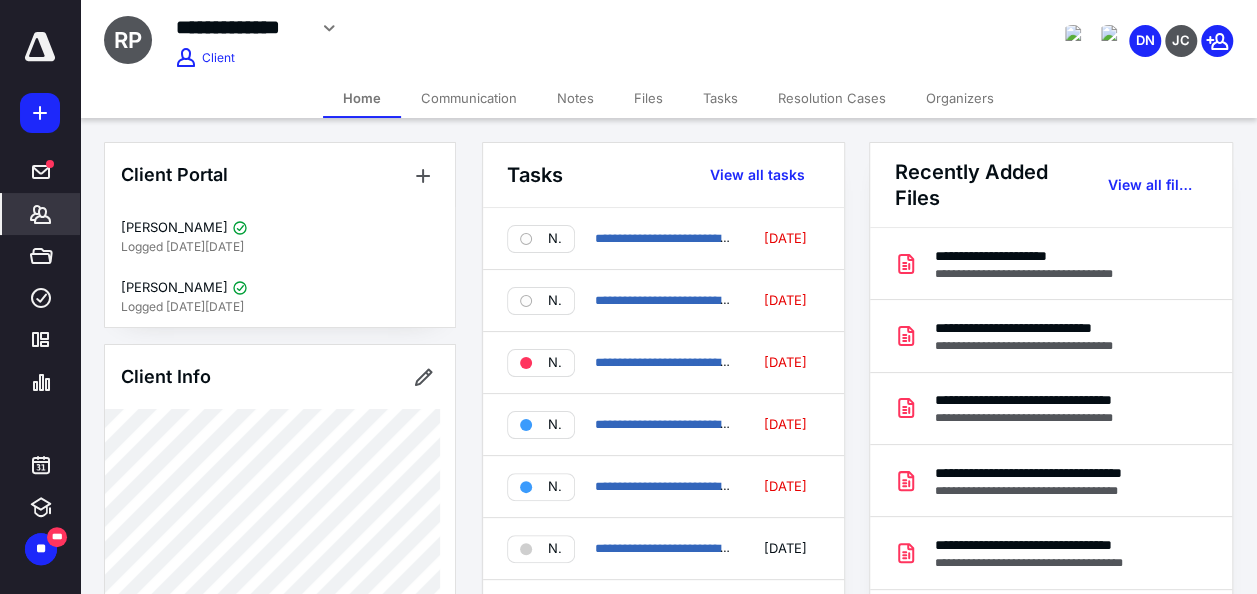 click on "Files" at bounding box center [648, 98] 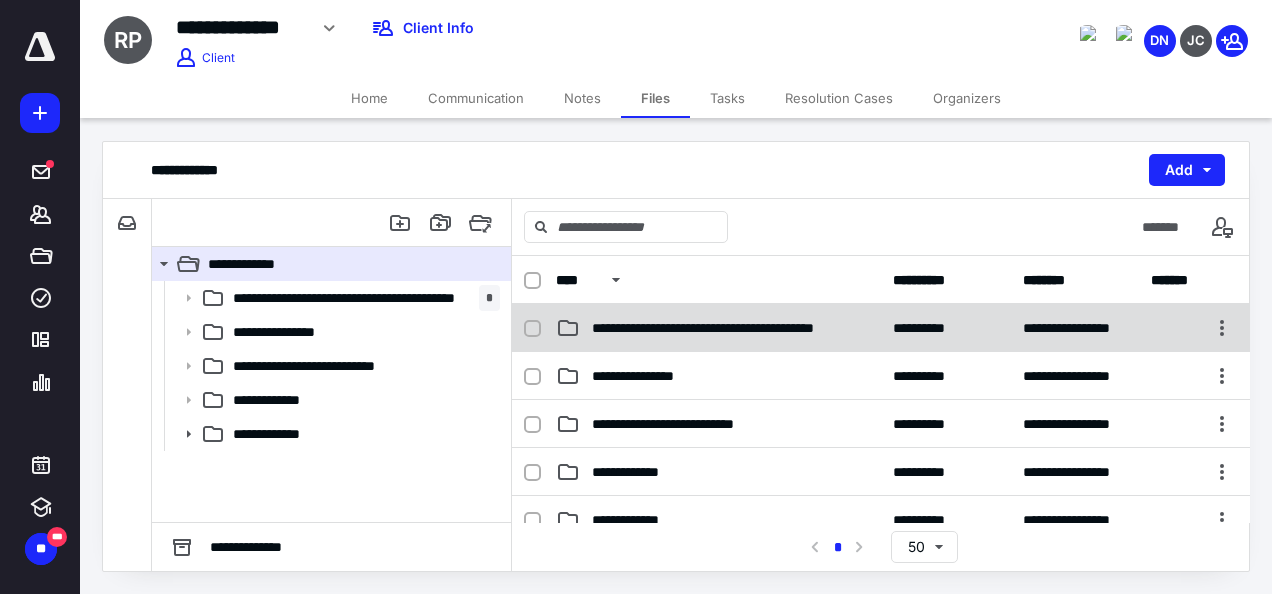 scroll, scrollTop: 100, scrollLeft: 0, axis: vertical 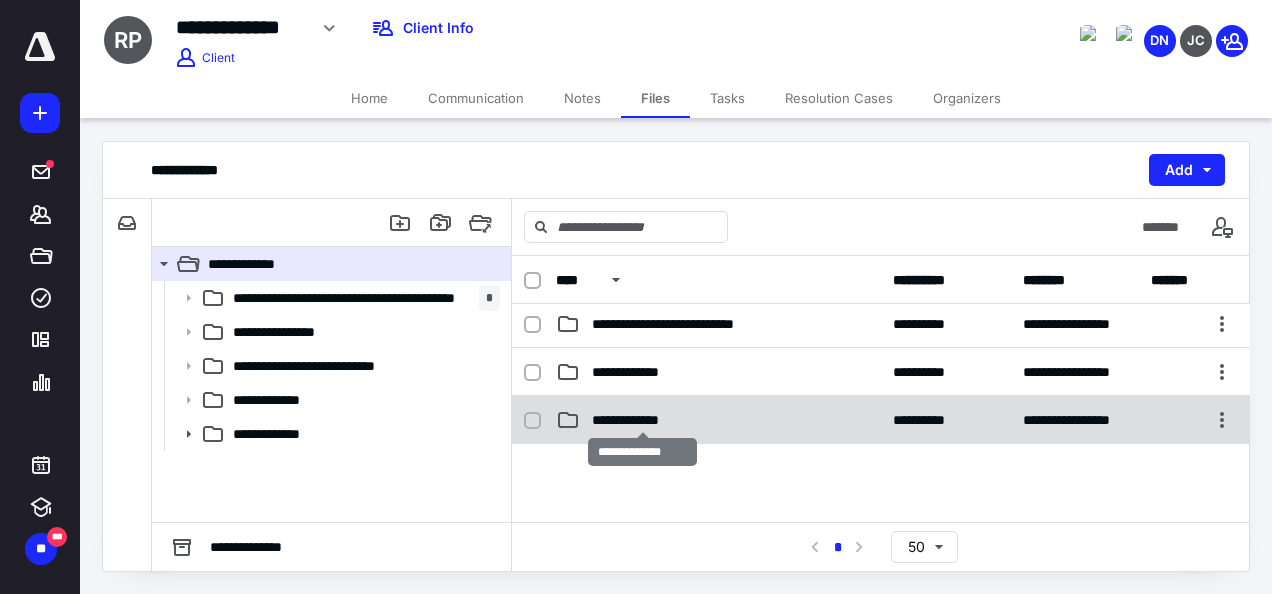 click on "**********" at bounding box center [643, 420] 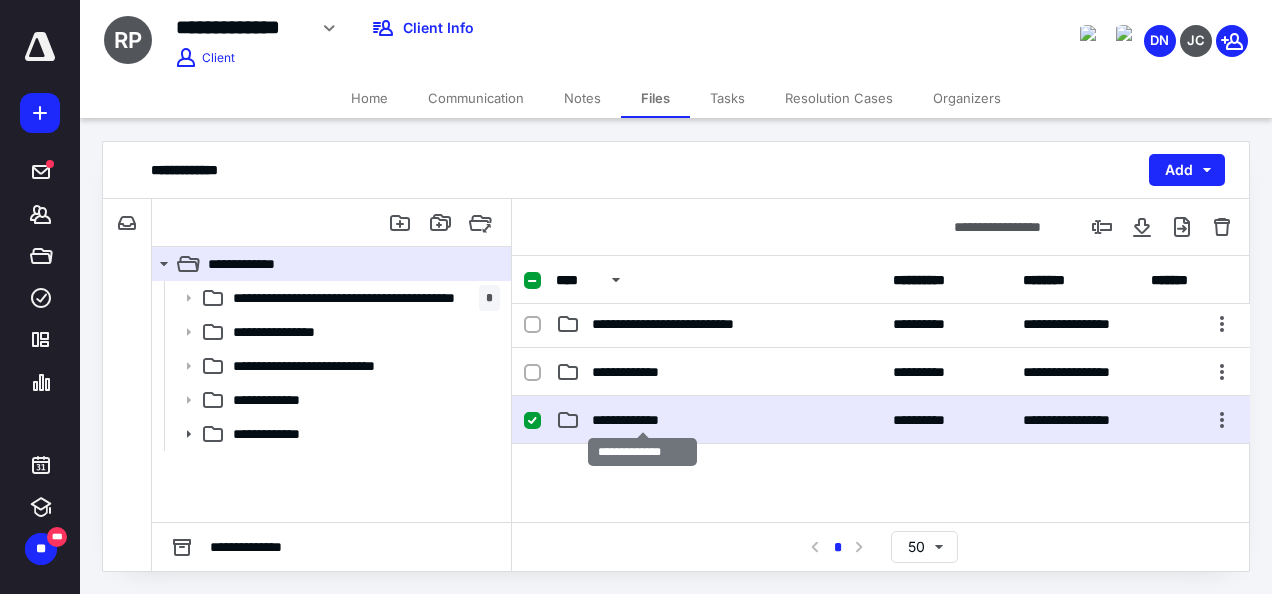 click on "**********" at bounding box center (643, 420) 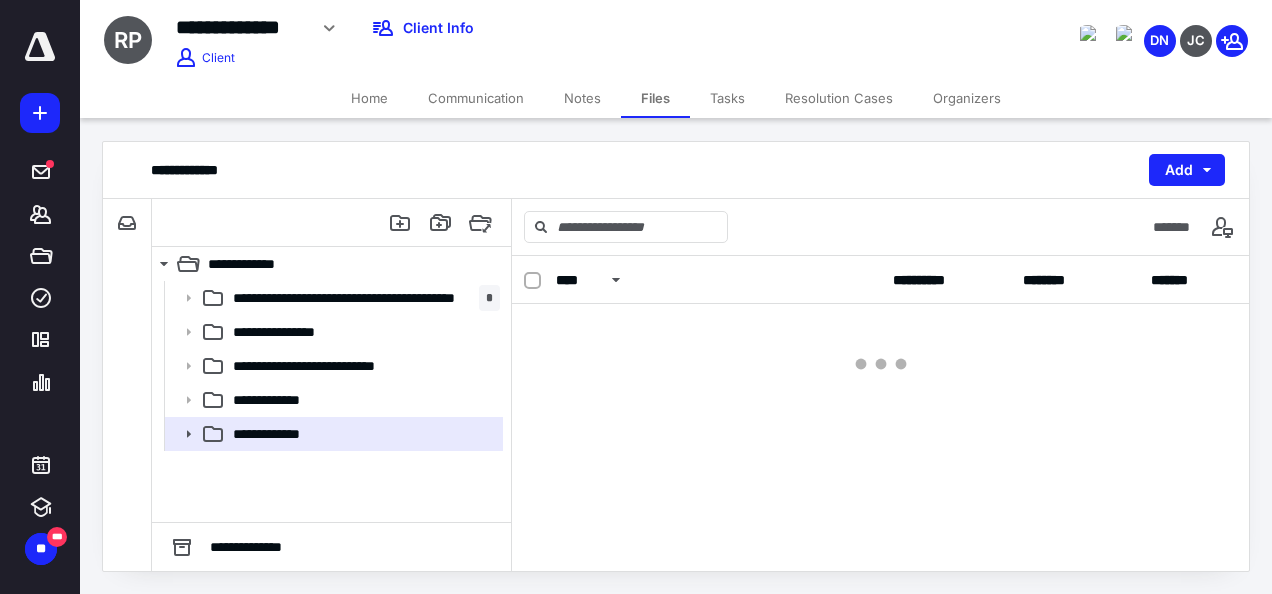 scroll, scrollTop: 0, scrollLeft: 0, axis: both 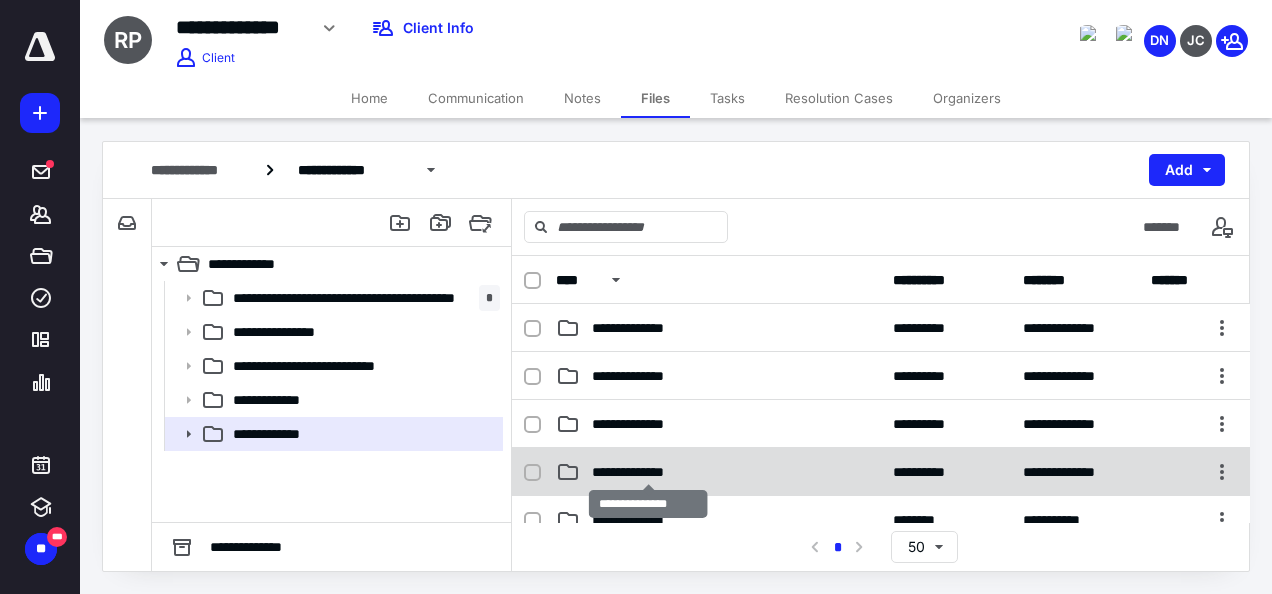 click on "**********" at bounding box center (649, 472) 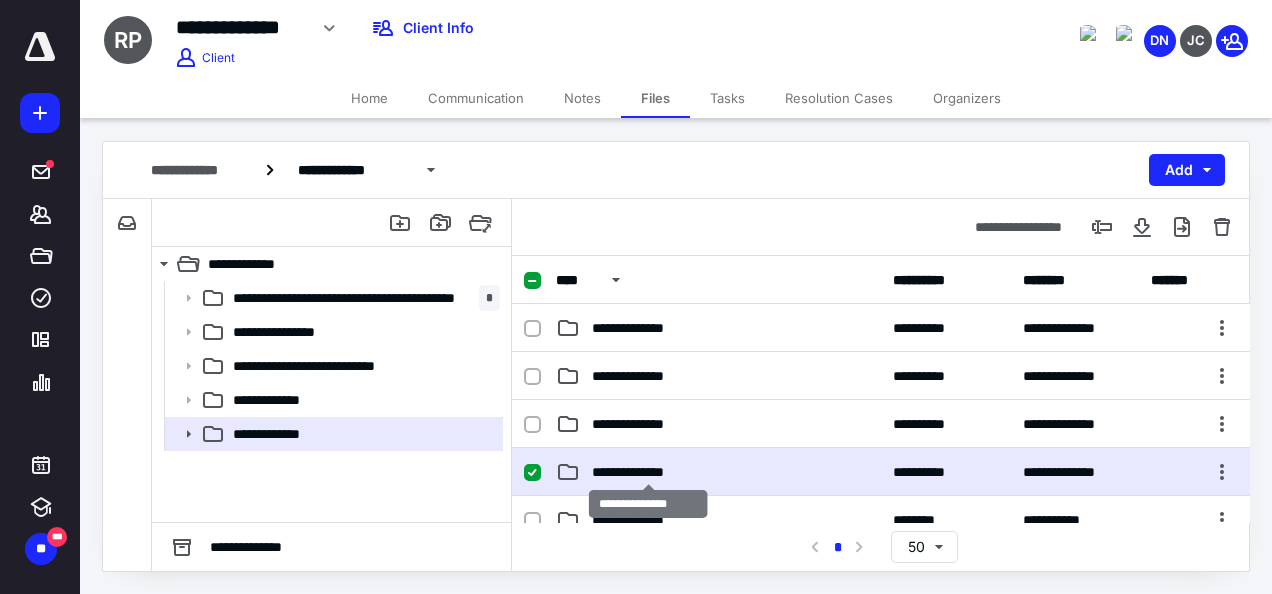 click on "**********" at bounding box center [649, 472] 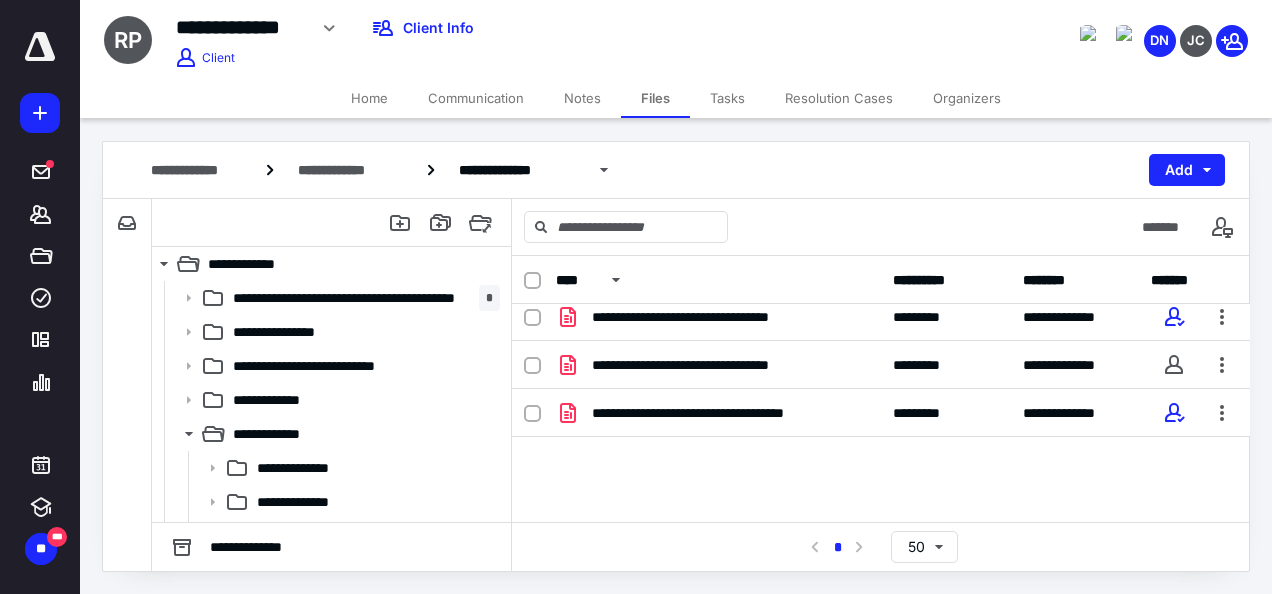 scroll, scrollTop: 110, scrollLeft: 0, axis: vertical 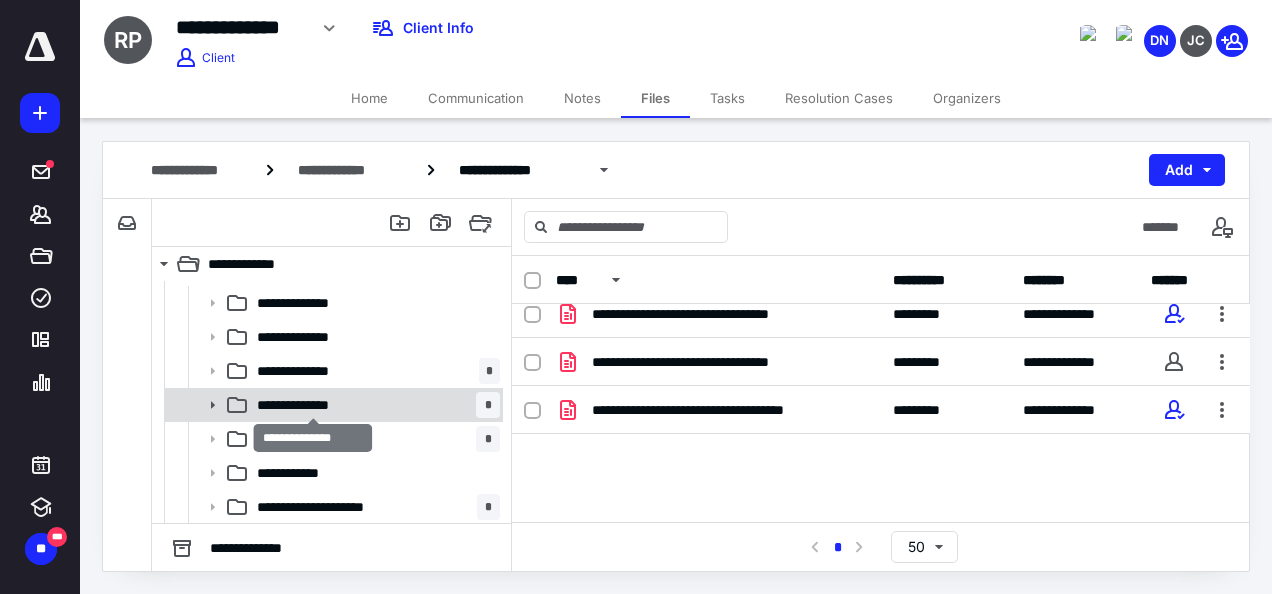 click on "**********" at bounding box center [314, 405] 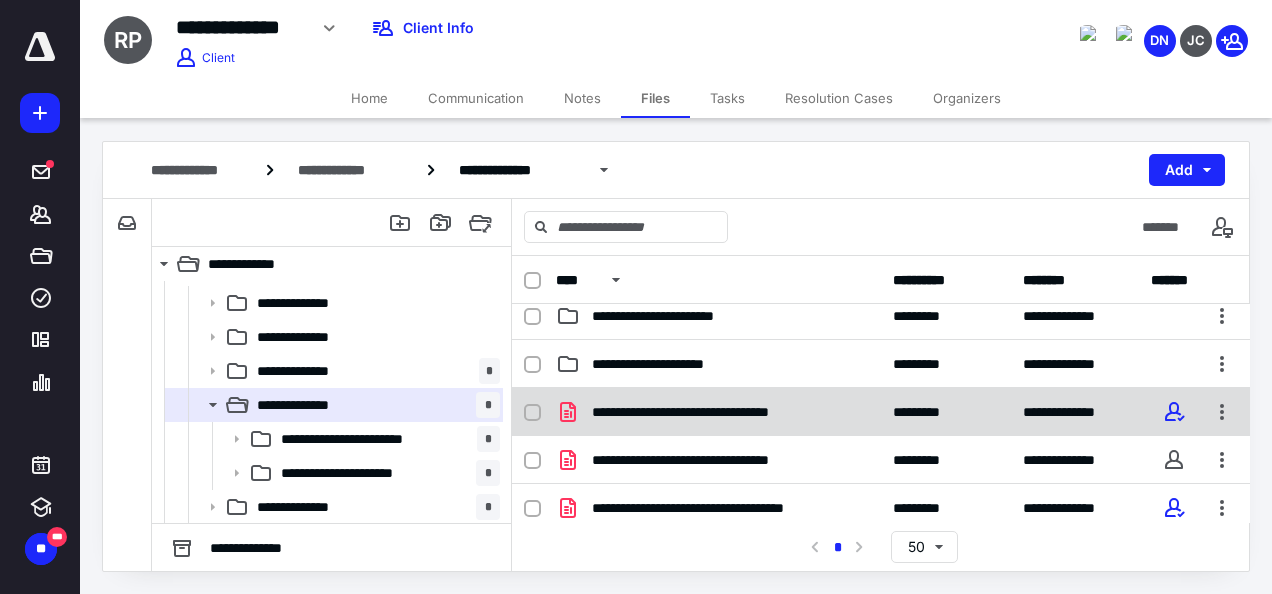 scroll, scrollTop: 10, scrollLeft: 0, axis: vertical 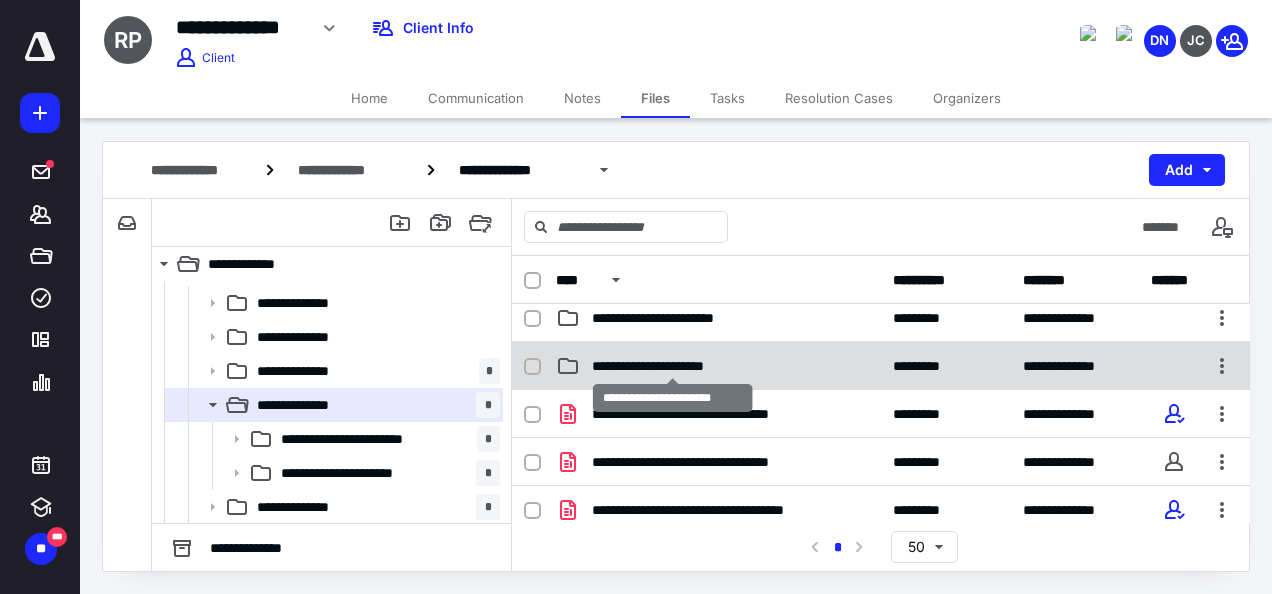 click on "**********" at bounding box center (673, 366) 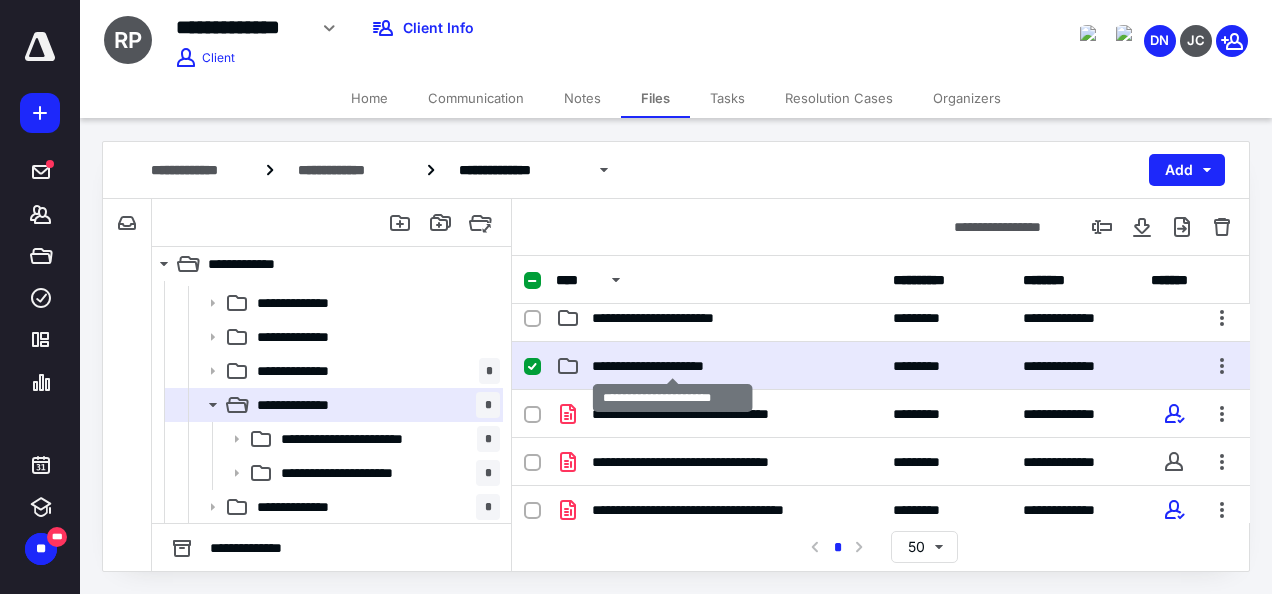 click on "**********" at bounding box center [673, 366] 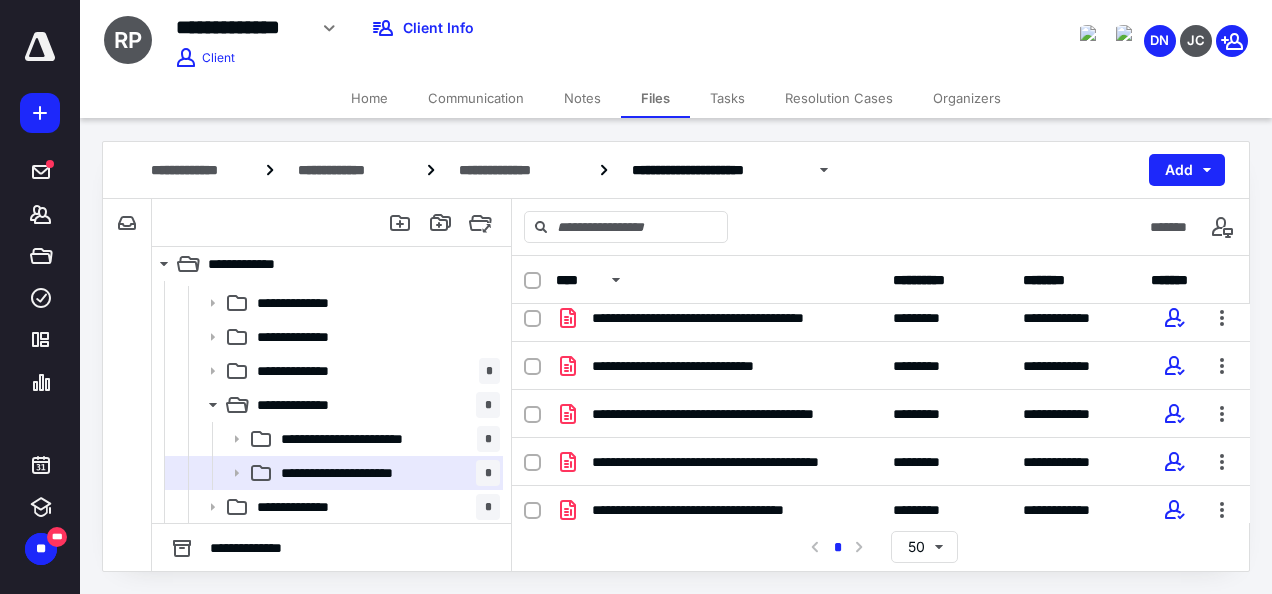 scroll, scrollTop: 209, scrollLeft: 0, axis: vertical 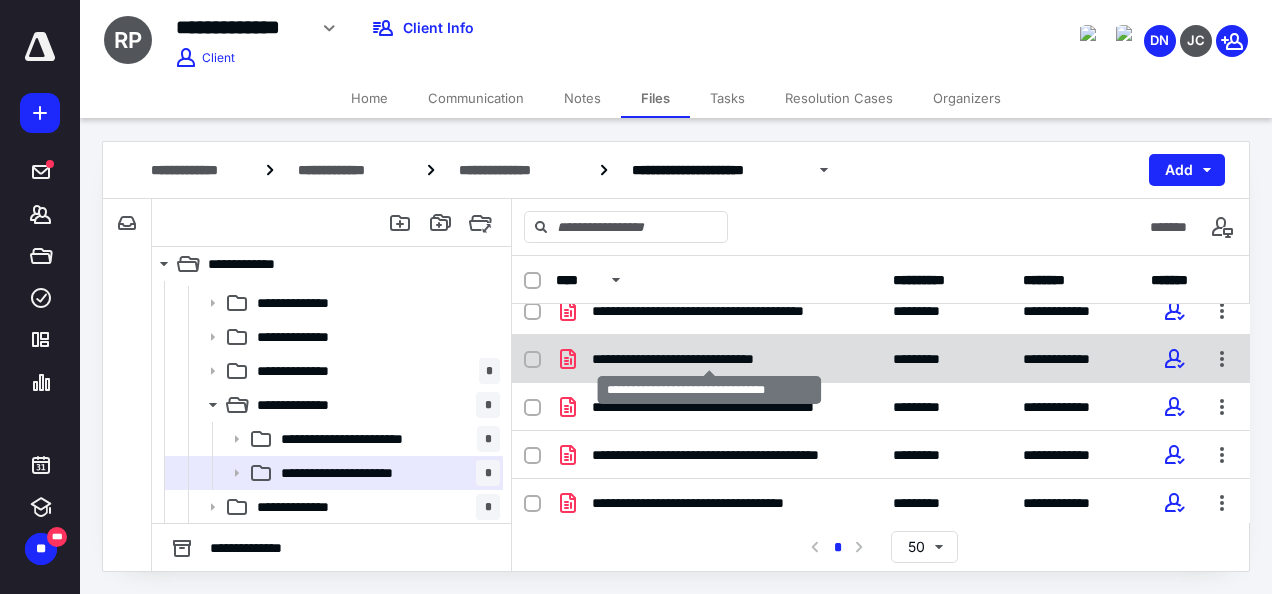 click on "**********" at bounding box center (710, 359) 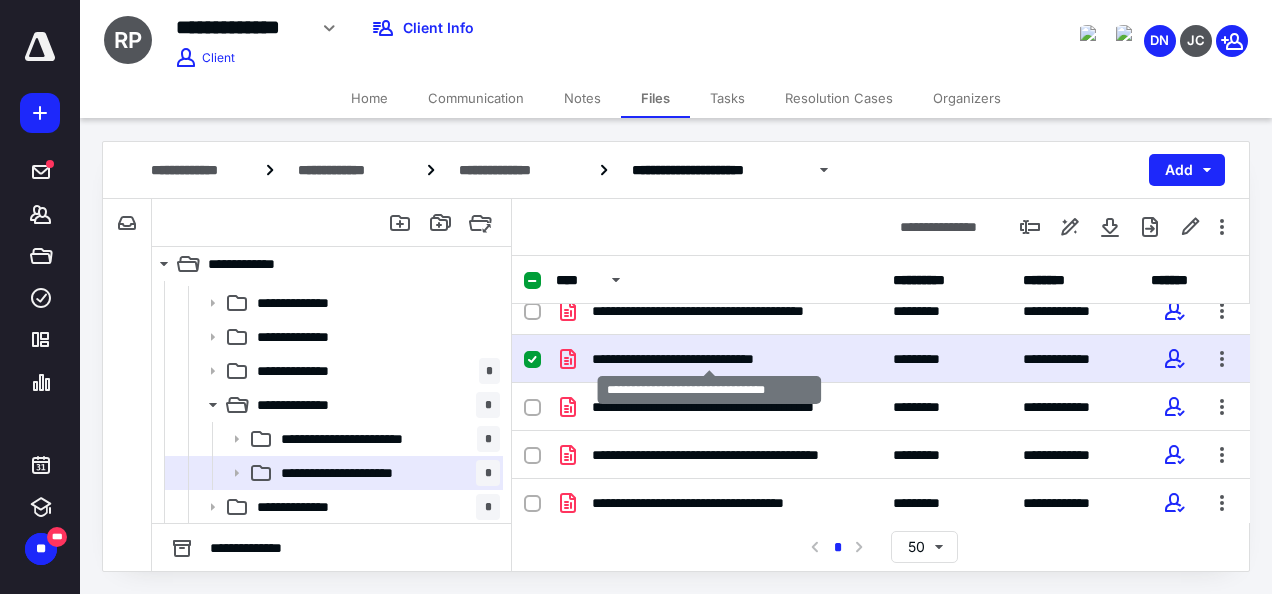 click on "**********" at bounding box center [710, 359] 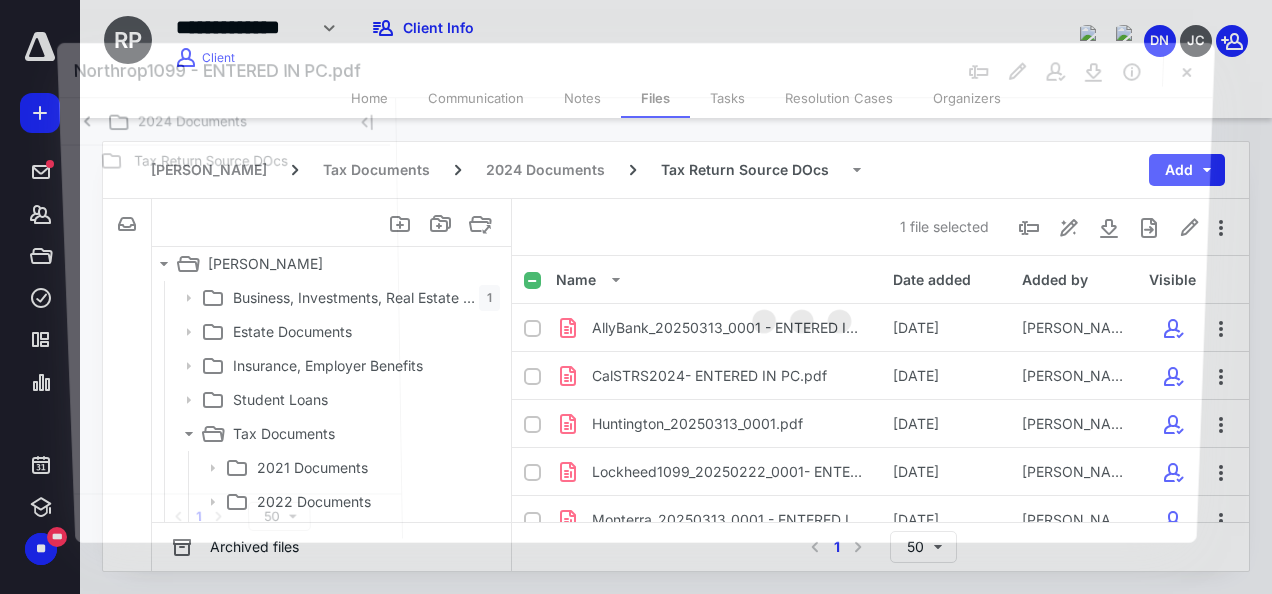 scroll, scrollTop: 165, scrollLeft: 0, axis: vertical 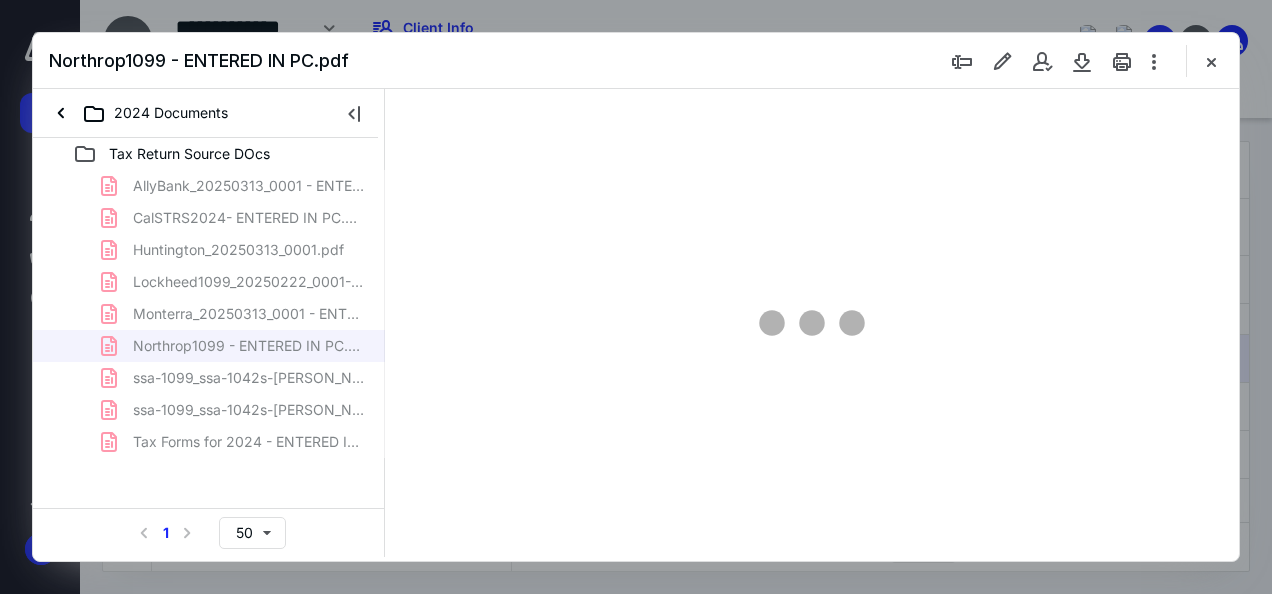 type on "137" 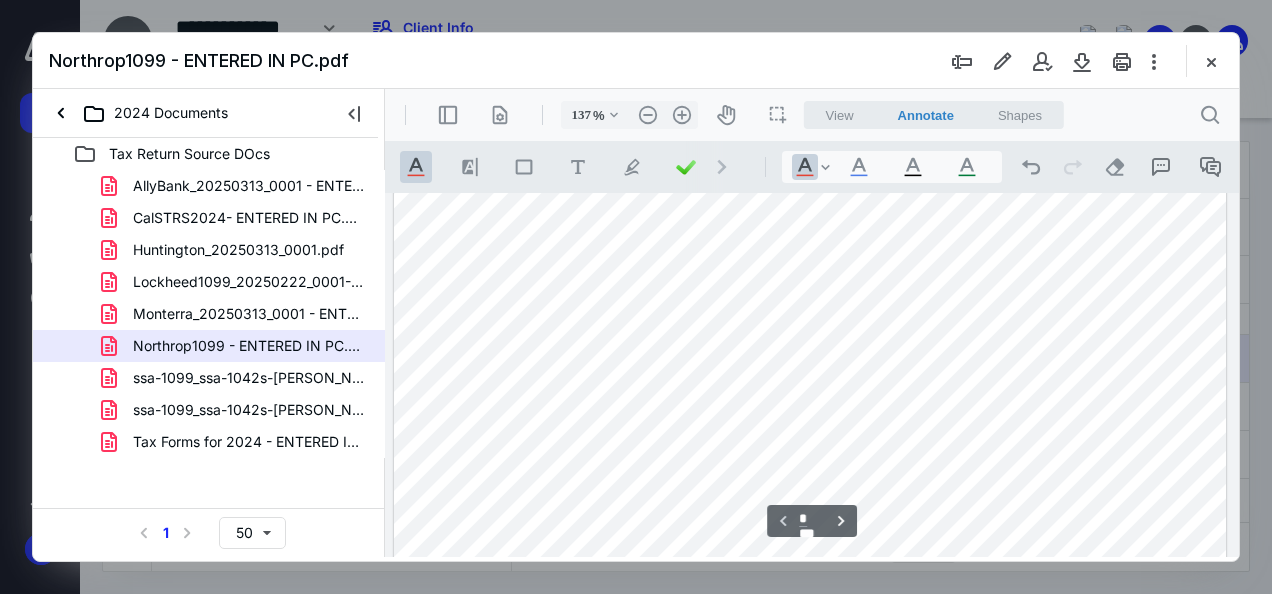 scroll, scrollTop: 71, scrollLeft: 0, axis: vertical 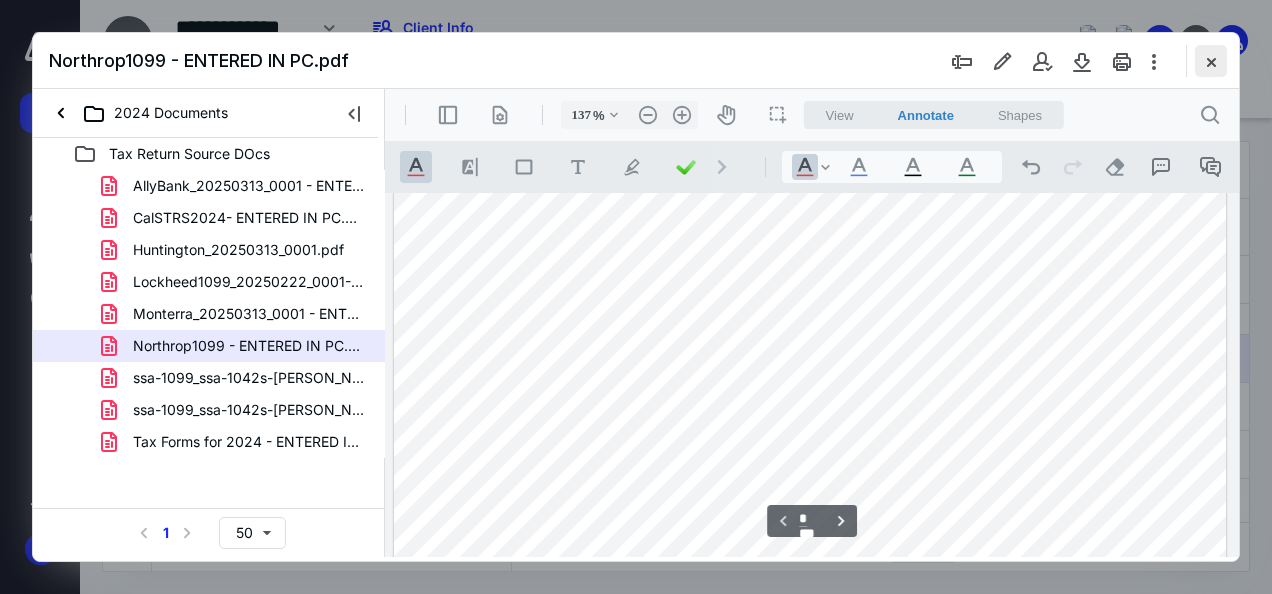 click at bounding box center (1211, 61) 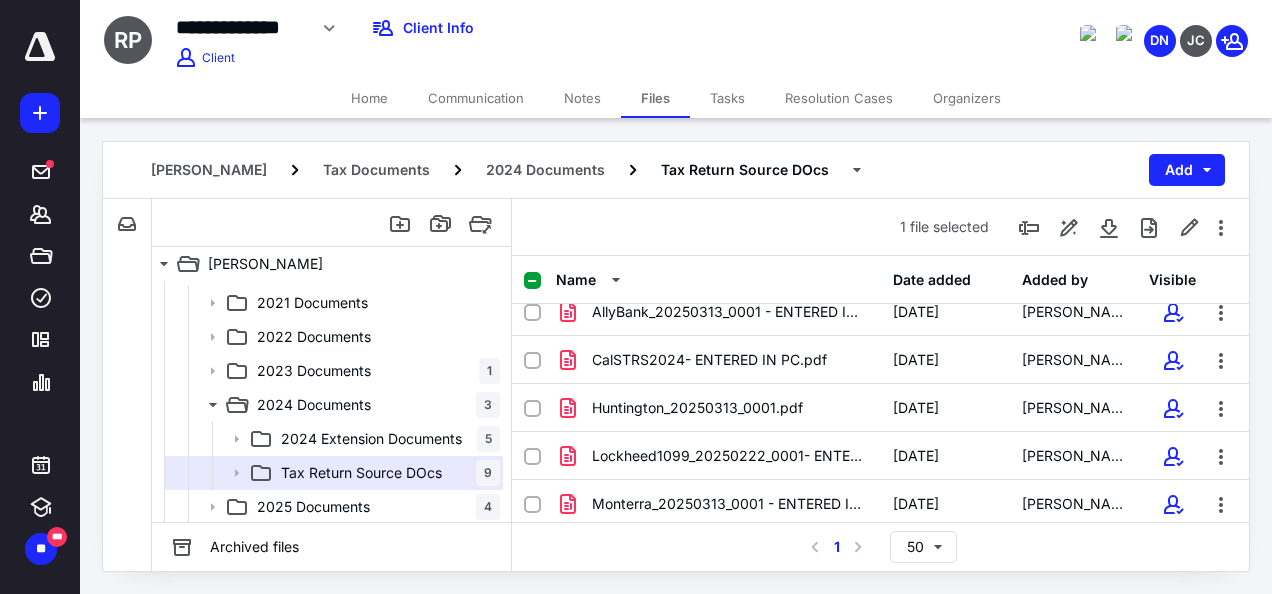 scroll, scrollTop: 11, scrollLeft: 0, axis: vertical 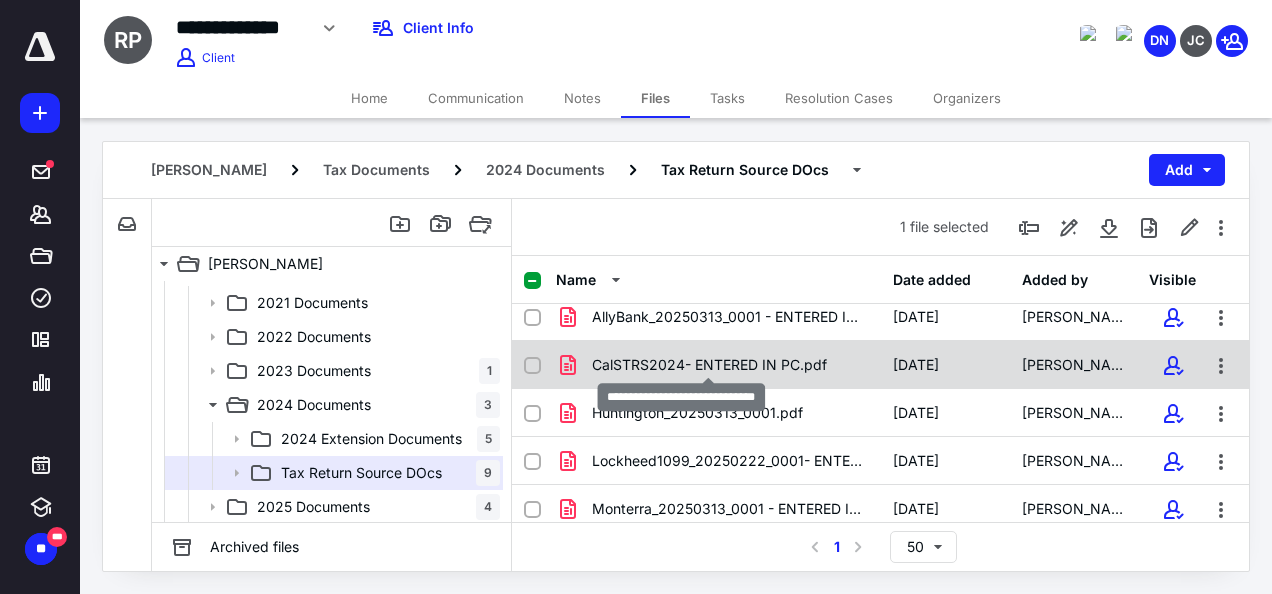 click on "CalSTRS2024- ENTERED IN PC.pdf" at bounding box center (709, 365) 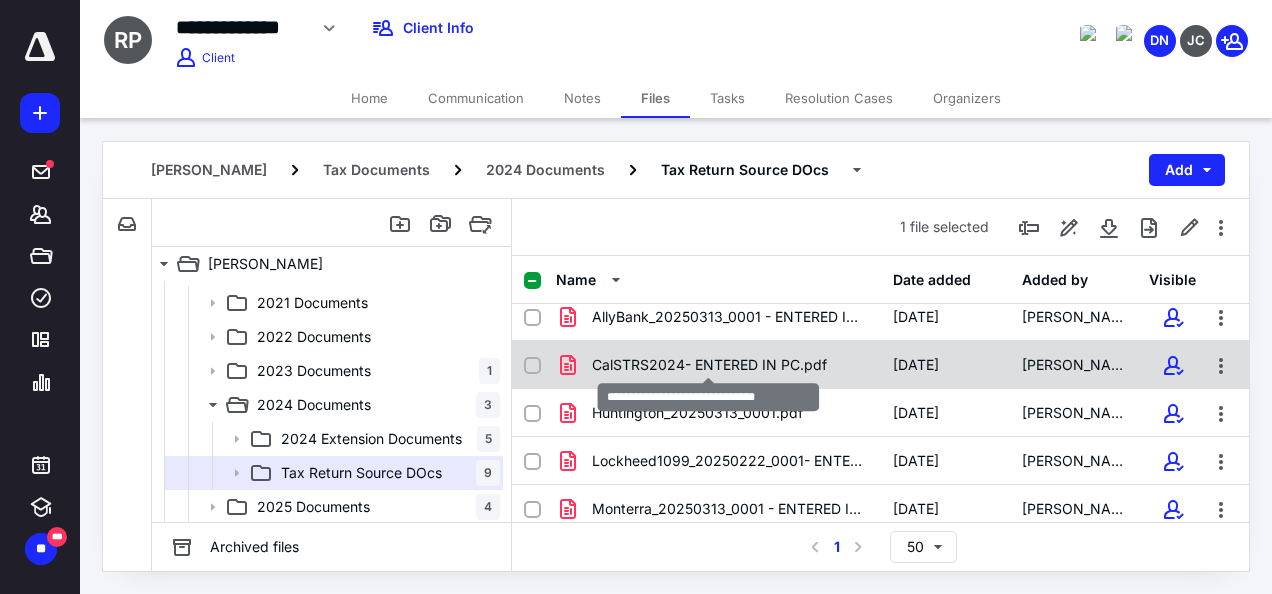 click on "CalSTRS2024- ENTERED IN PC.pdf" at bounding box center [709, 365] 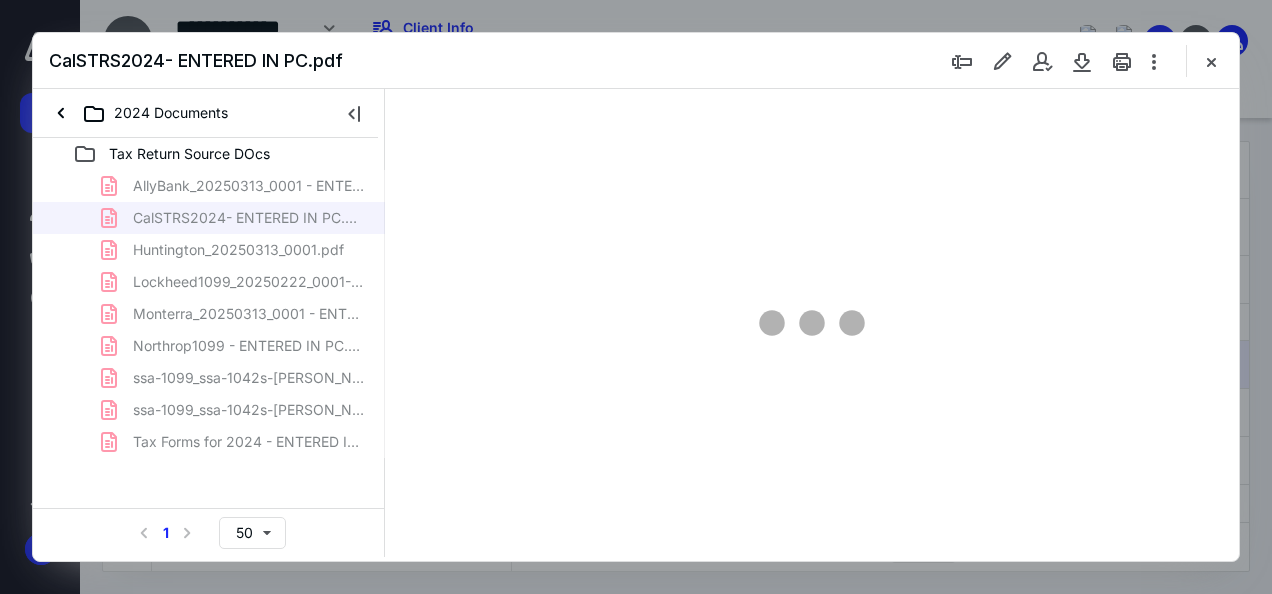 scroll, scrollTop: 0, scrollLeft: 0, axis: both 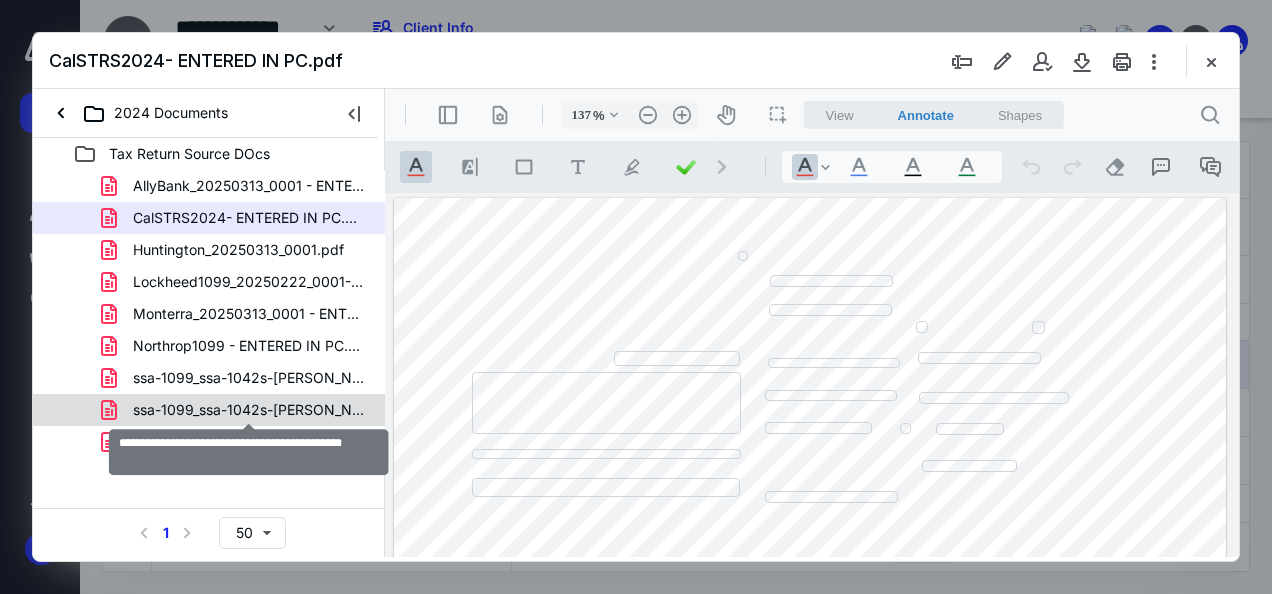 click on "ssa-1099_ssa-1042s-[PERSON_NAME] - ENTERED IN PC.pdf" at bounding box center [249, 410] 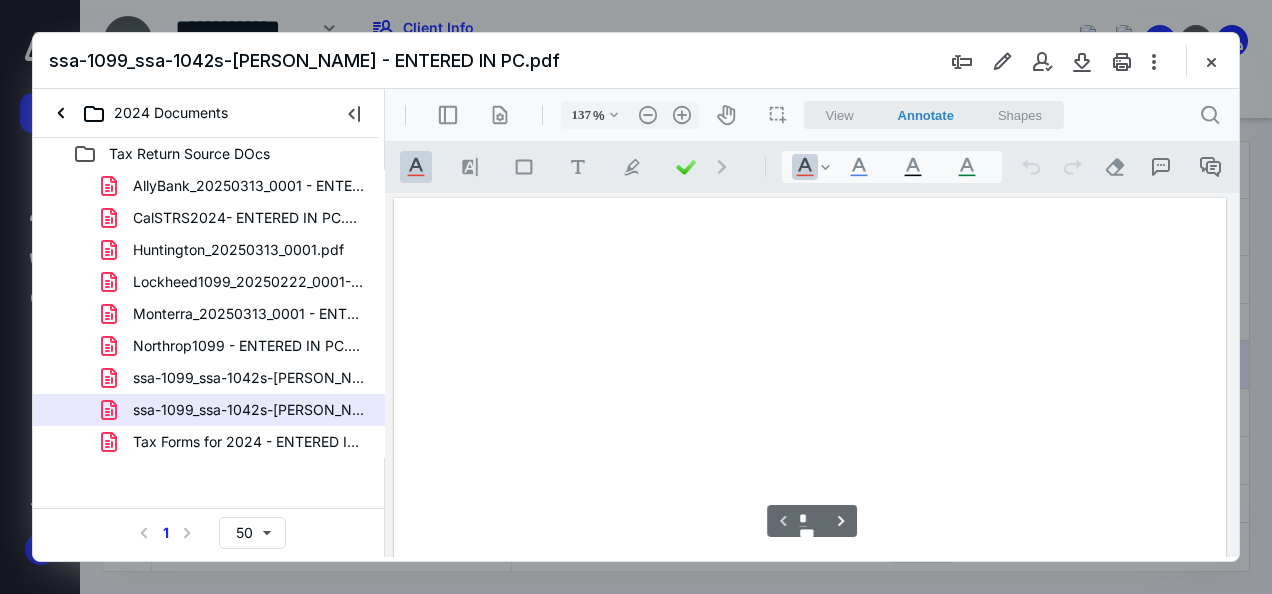 scroll, scrollTop: 109, scrollLeft: 0, axis: vertical 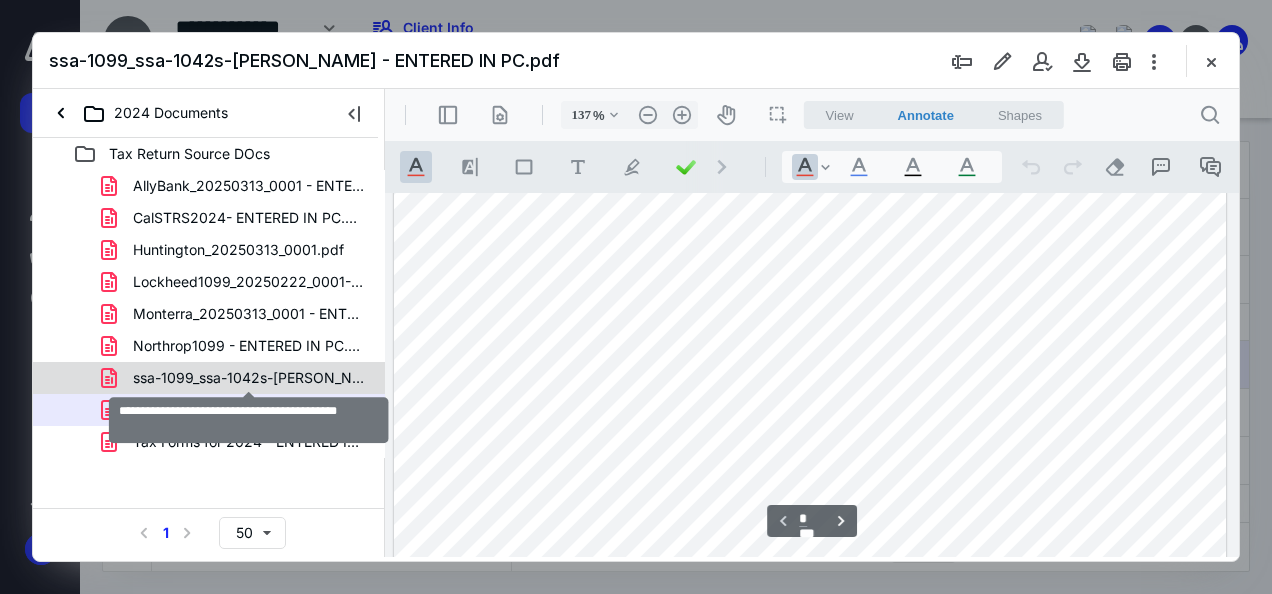 click on "ssa-1099_ssa-1042s-[PERSON_NAME] - ENTERED IN PC.pdf" at bounding box center (249, 378) 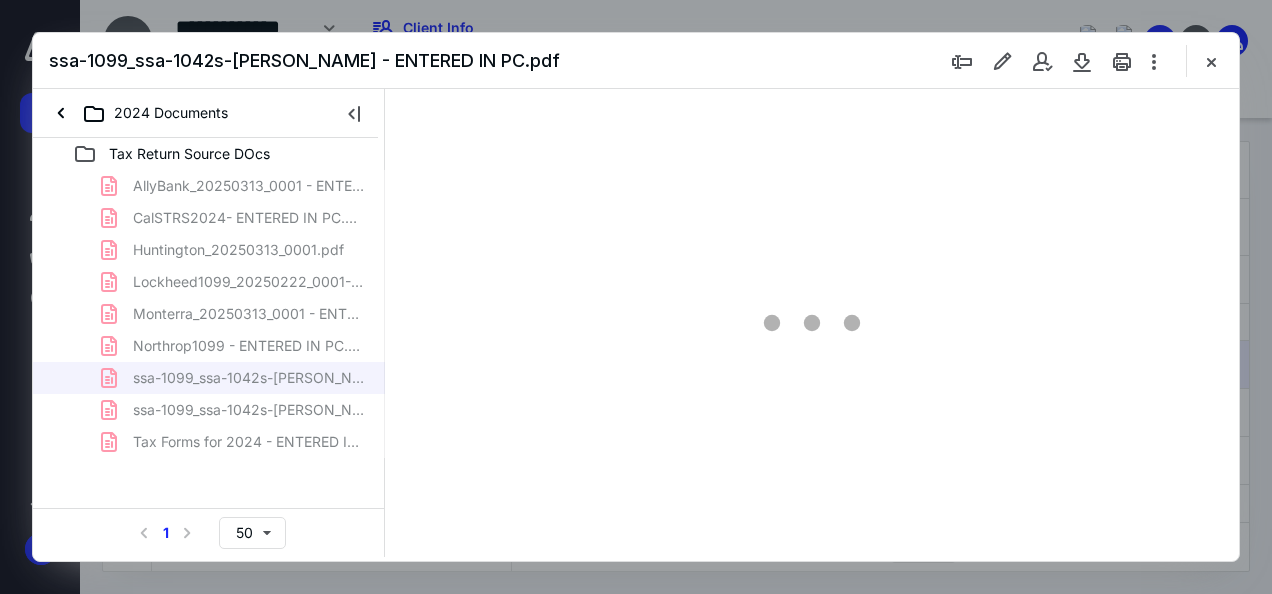 type on "137" 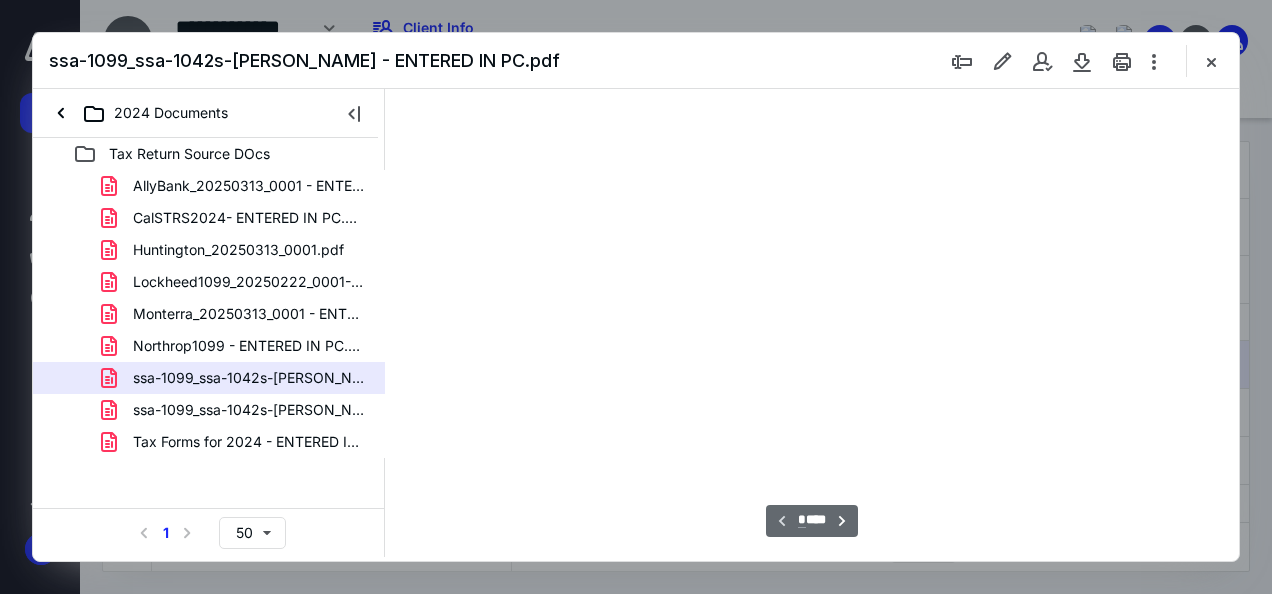 scroll, scrollTop: 109, scrollLeft: 0, axis: vertical 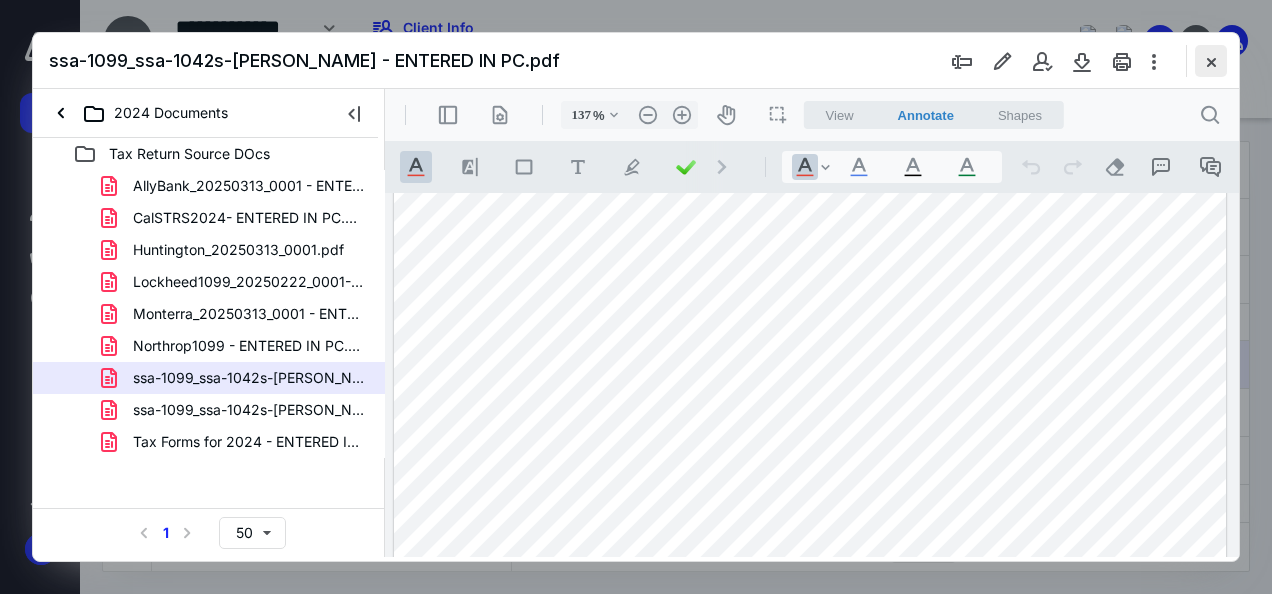 click at bounding box center [1211, 61] 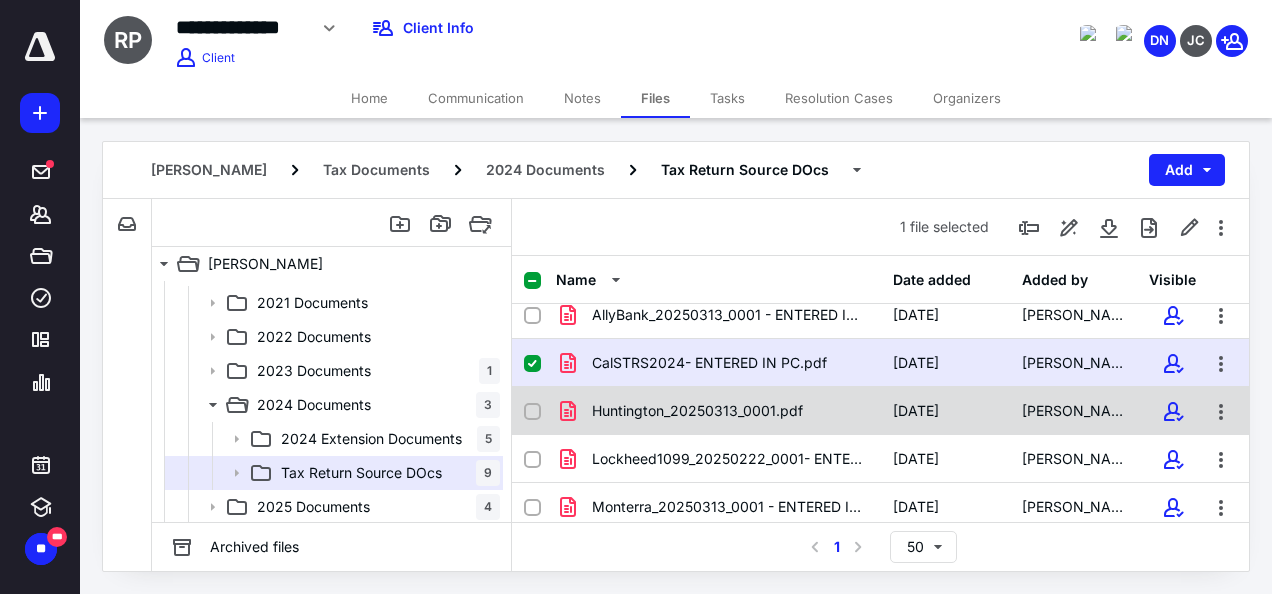 scroll, scrollTop: 0, scrollLeft: 0, axis: both 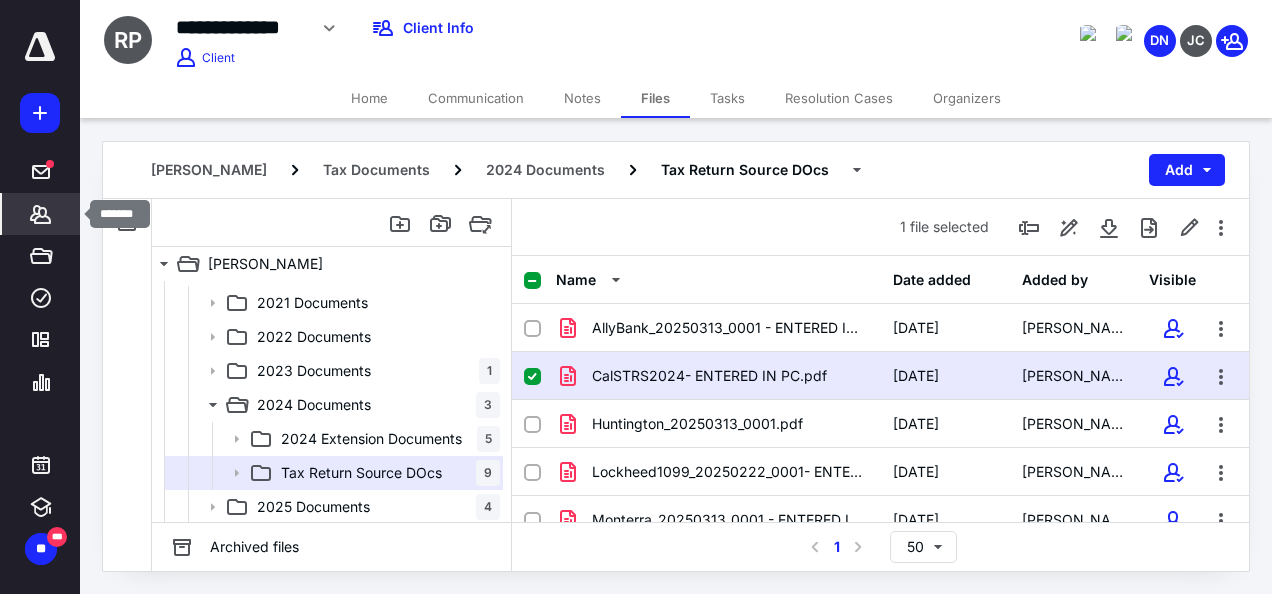 click 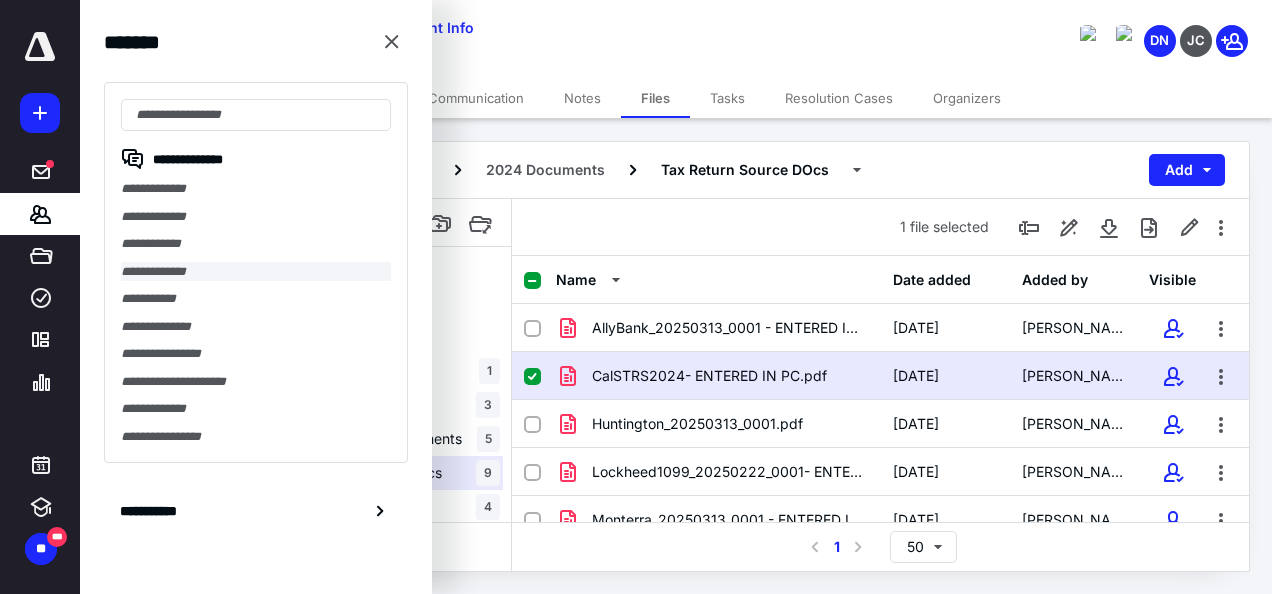 click on "**********" at bounding box center (256, 272) 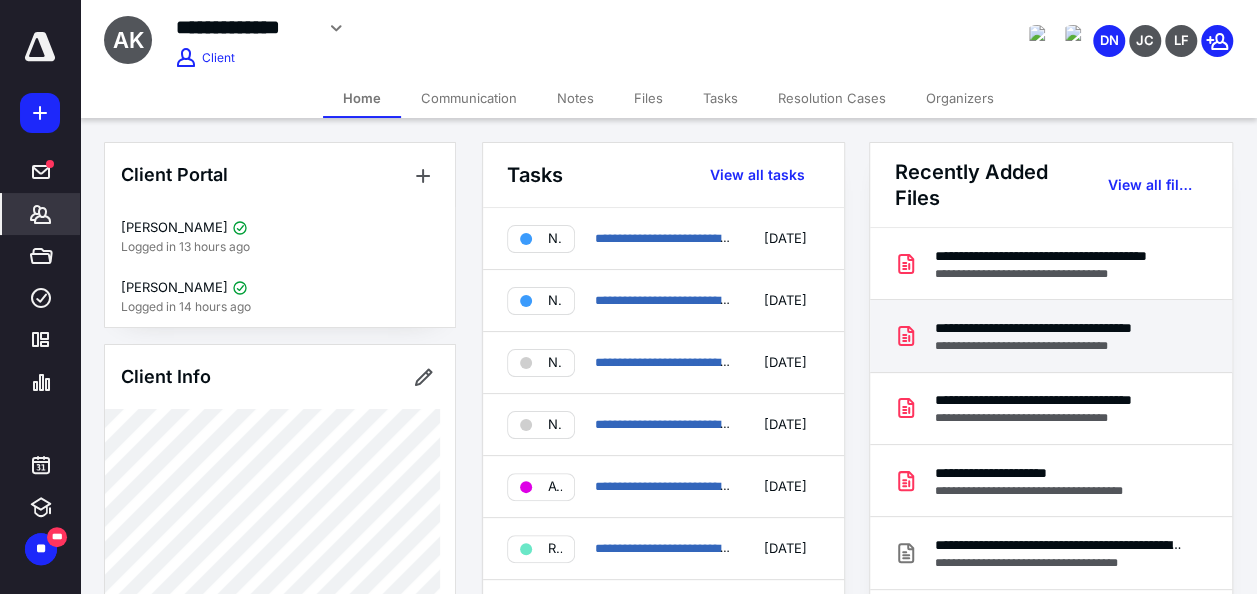 click on "**********" at bounding box center (1059, 328) 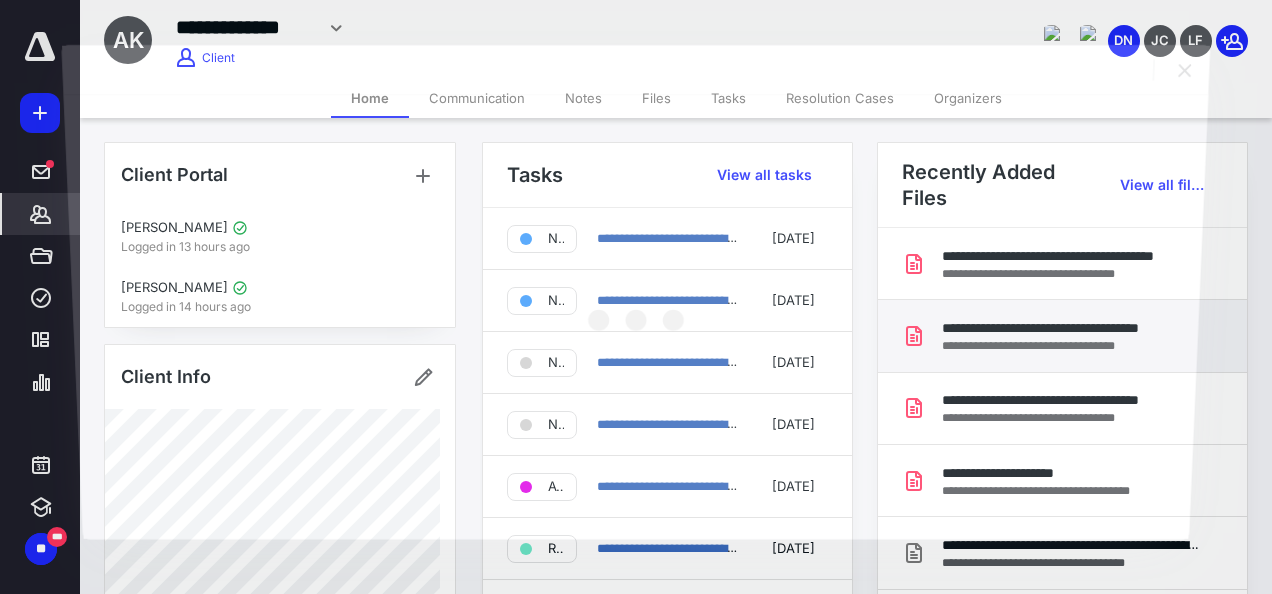 click at bounding box center (636, 316) 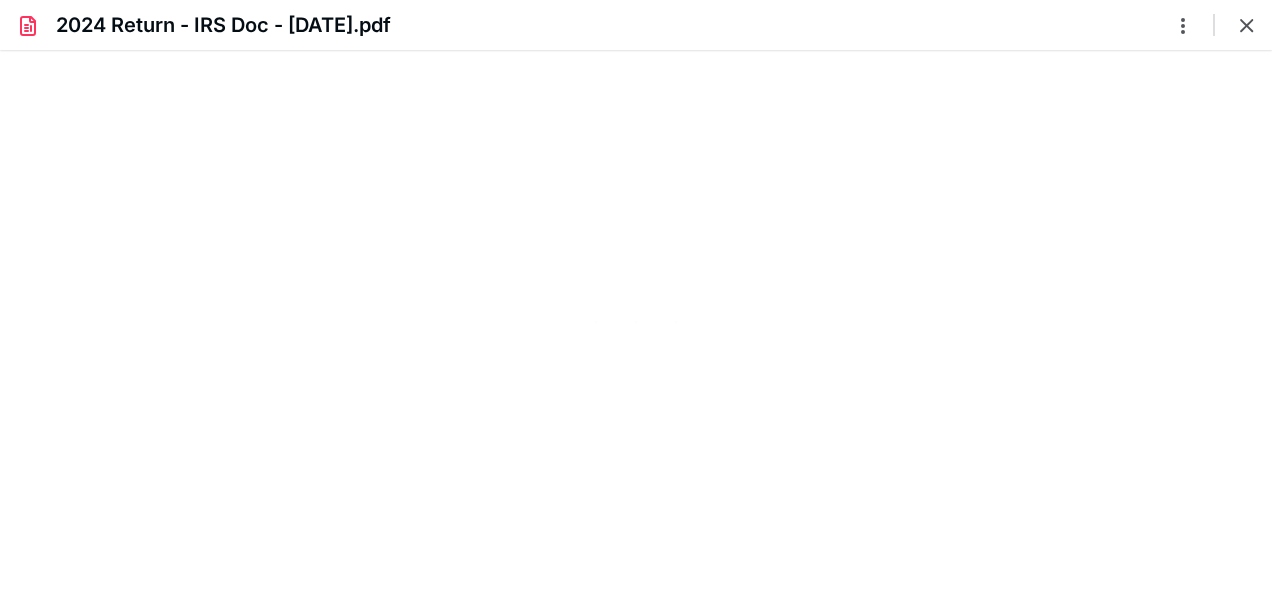 scroll, scrollTop: 0, scrollLeft: 0, axis: both 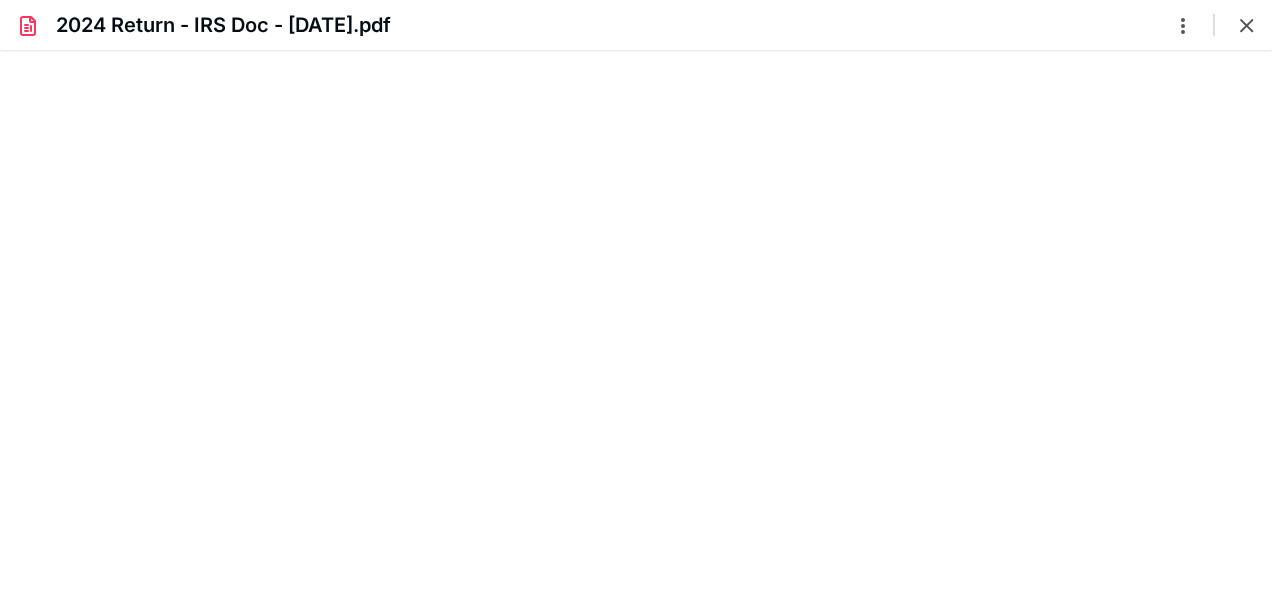 type on "77" 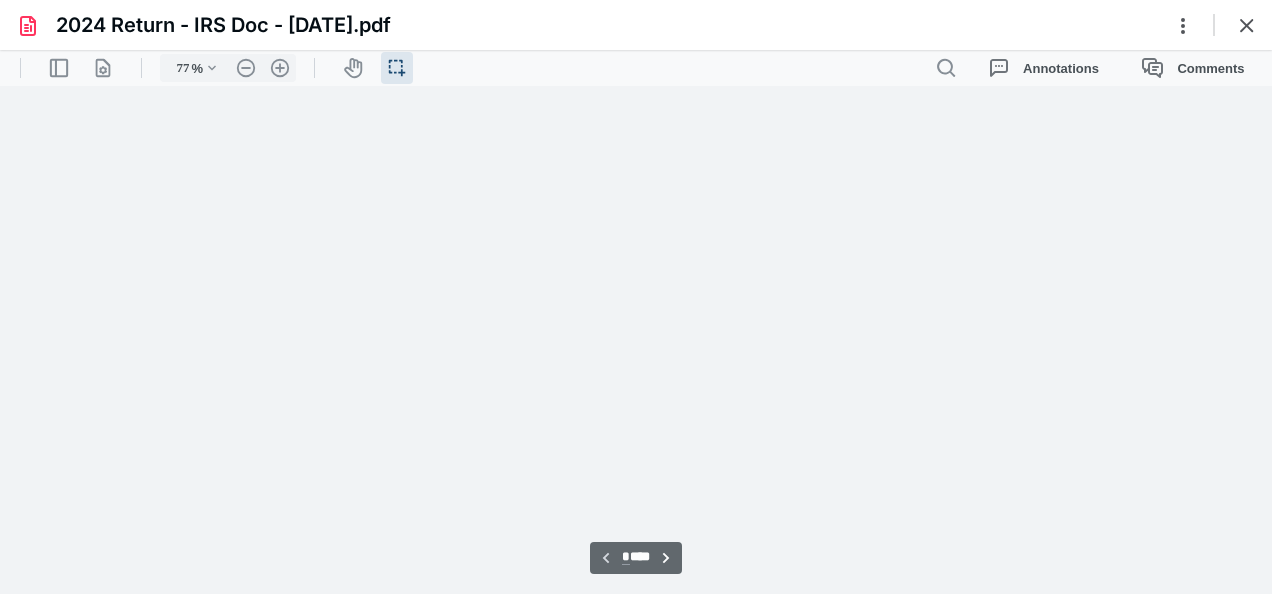scroll, scrollTop: 39, scrollLeft: 31, axis: both 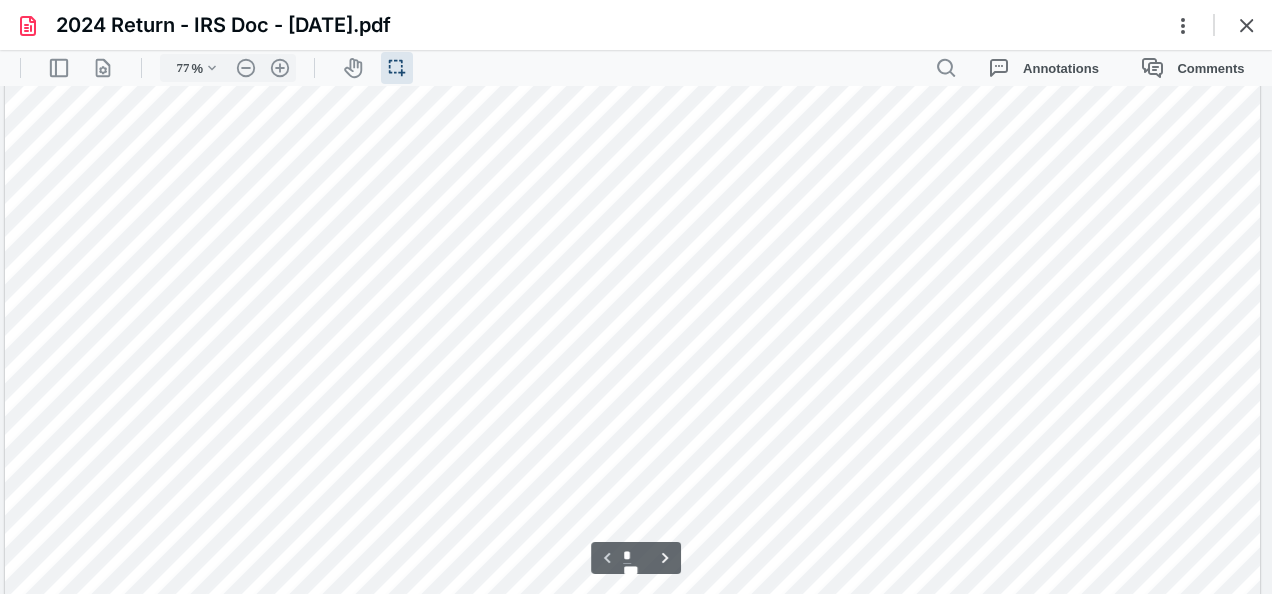 drag, startPoint x: 1269, startPoint y: 144, endPoint x: 1268, endPoint y: 200, distance: 56.008926 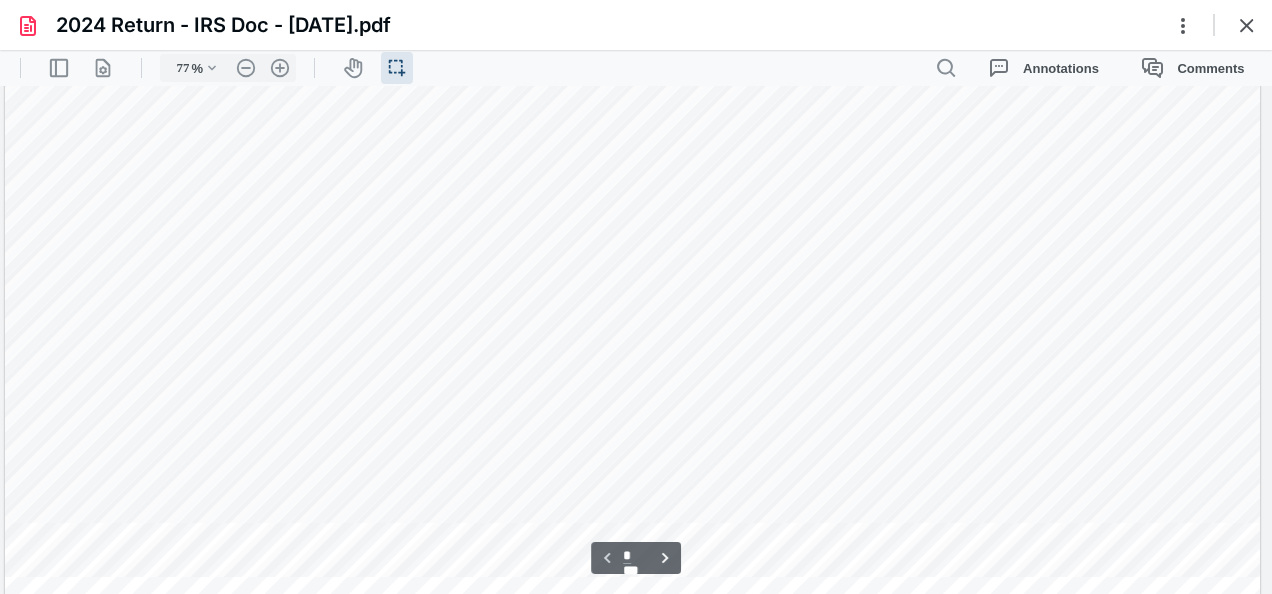 scroll, scrollTop: 528, scrollLeft: 31, axis: both 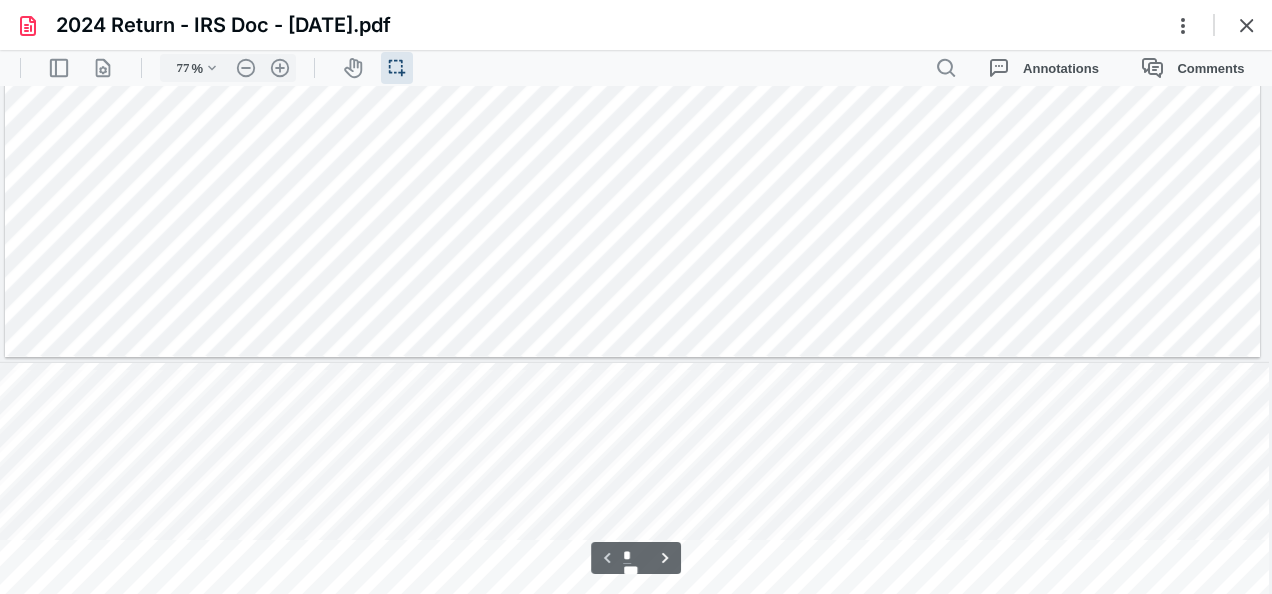 type on "*" 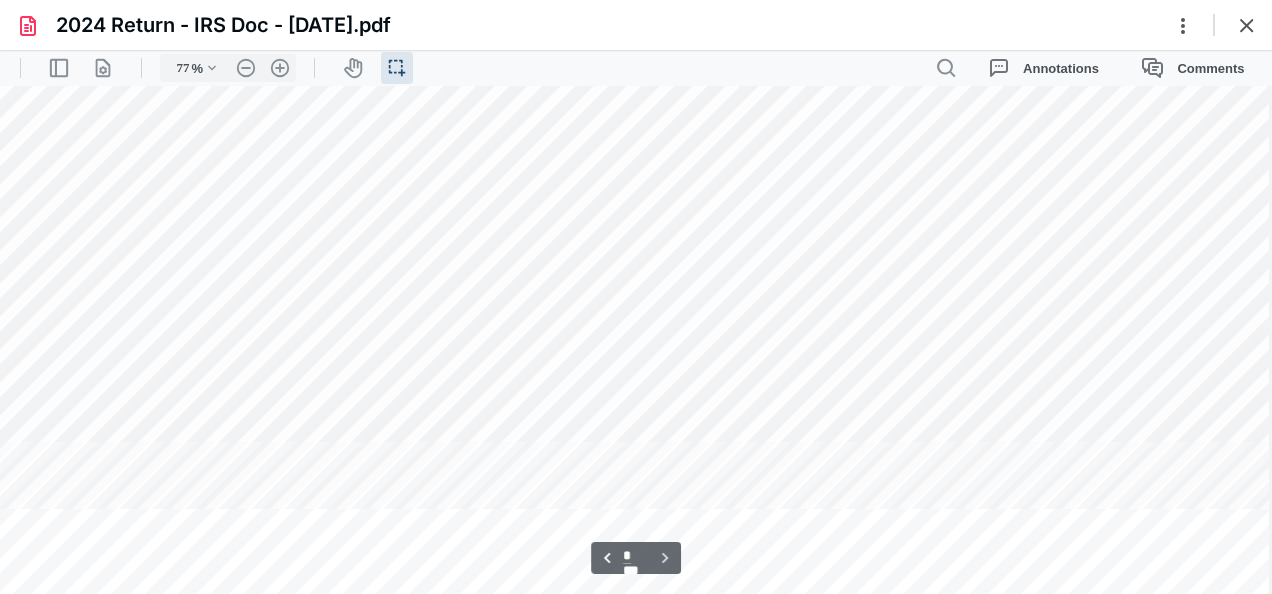 scroll, scrollTop: 1979, scrollLeft: 31, axis: both 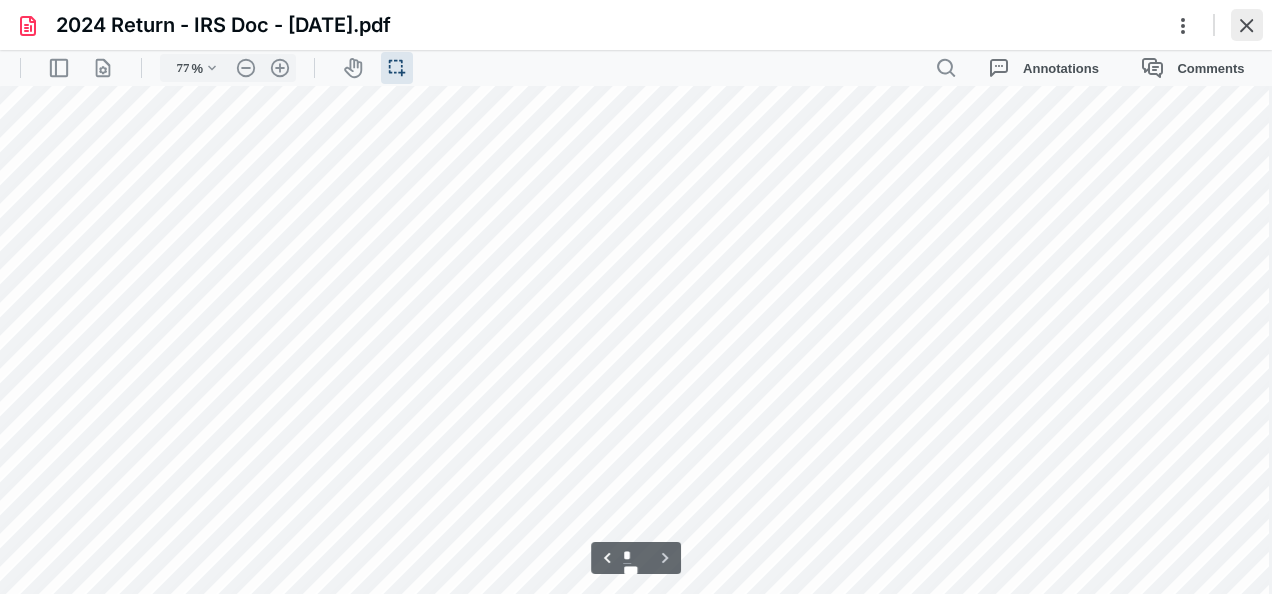 click at bounding box center (1247, 25) 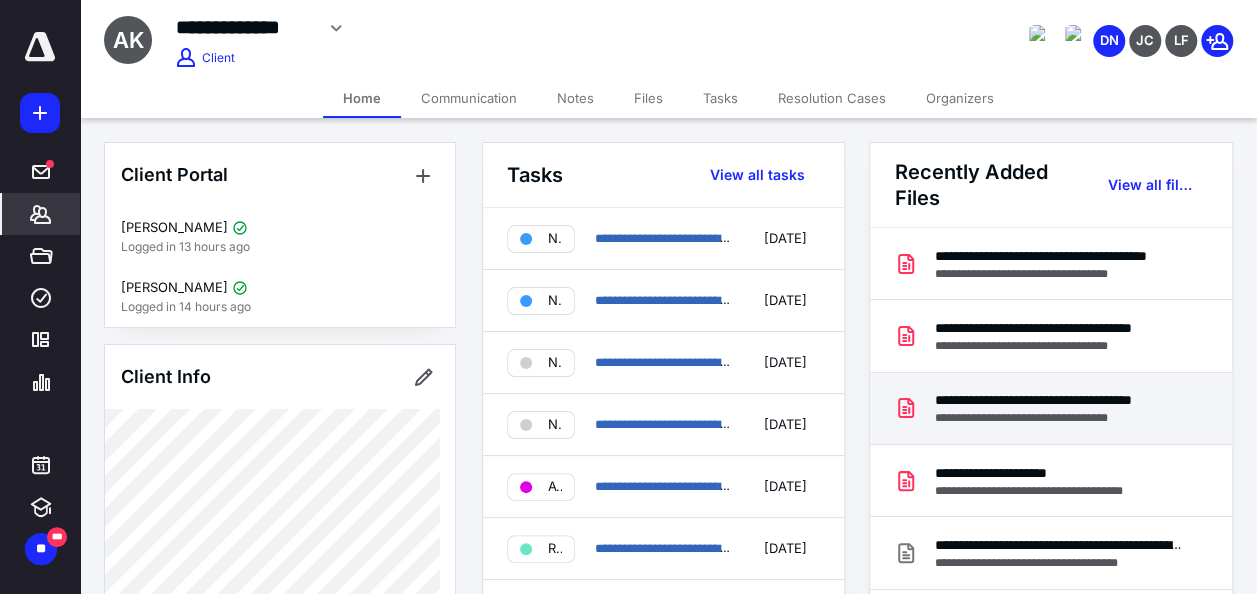 click on "**********" at bounding box center [1059, 400] 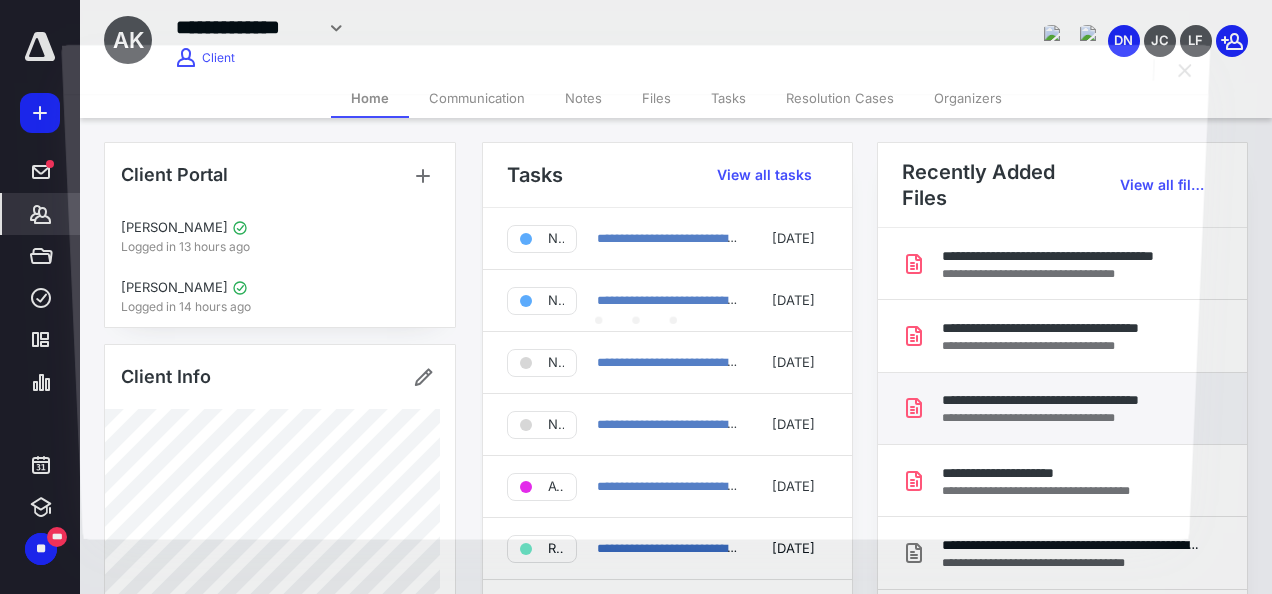 click at bounding box center (636, 316) 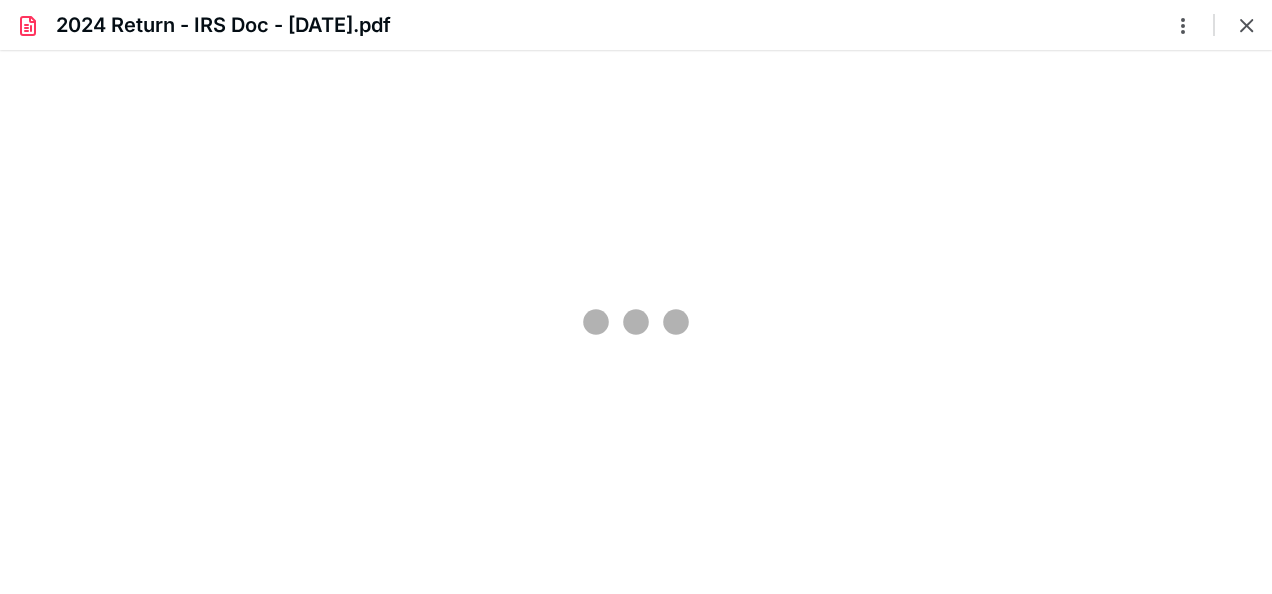 scroll, scrollTop: 0, scrollLeft: 0, axis: both 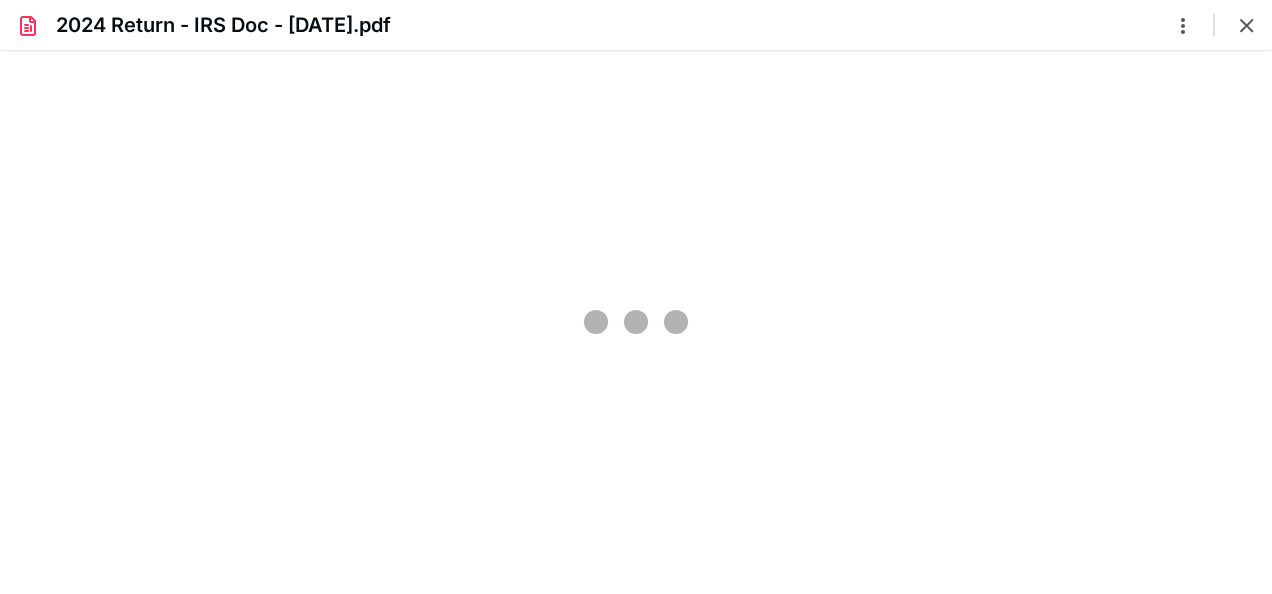 type on "72" 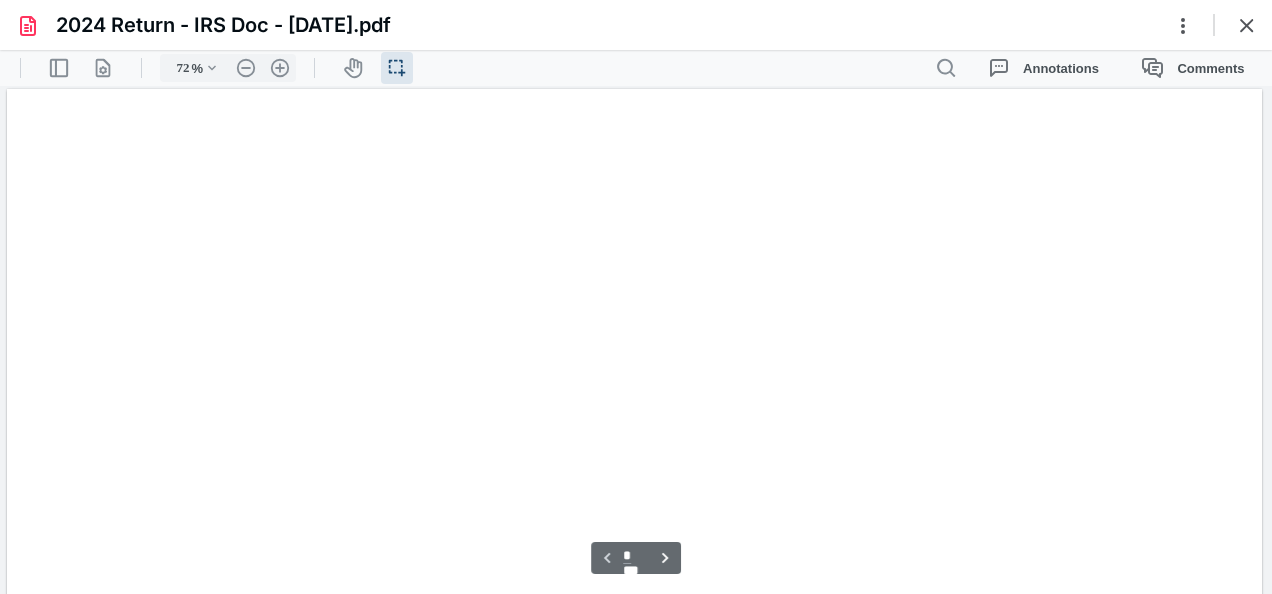 scroll, scrollTop: 39, scrollLeft: 0, axis: vertical 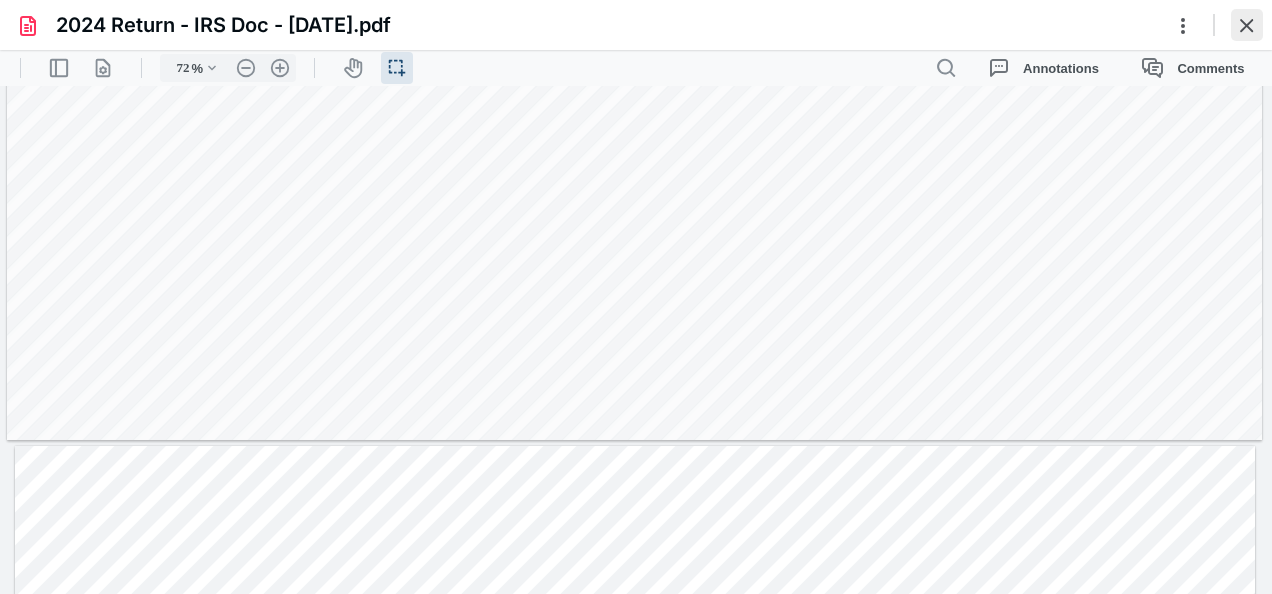 click at bounding box center (1247, 25) 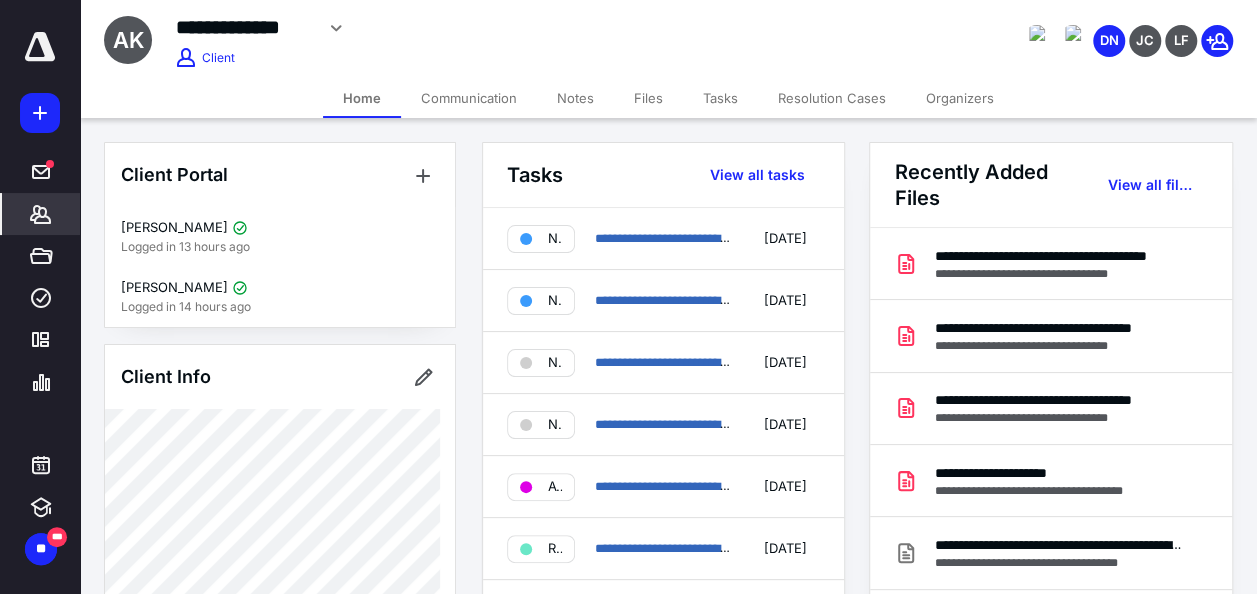 click on "Home" at bounding box center [362, 98] 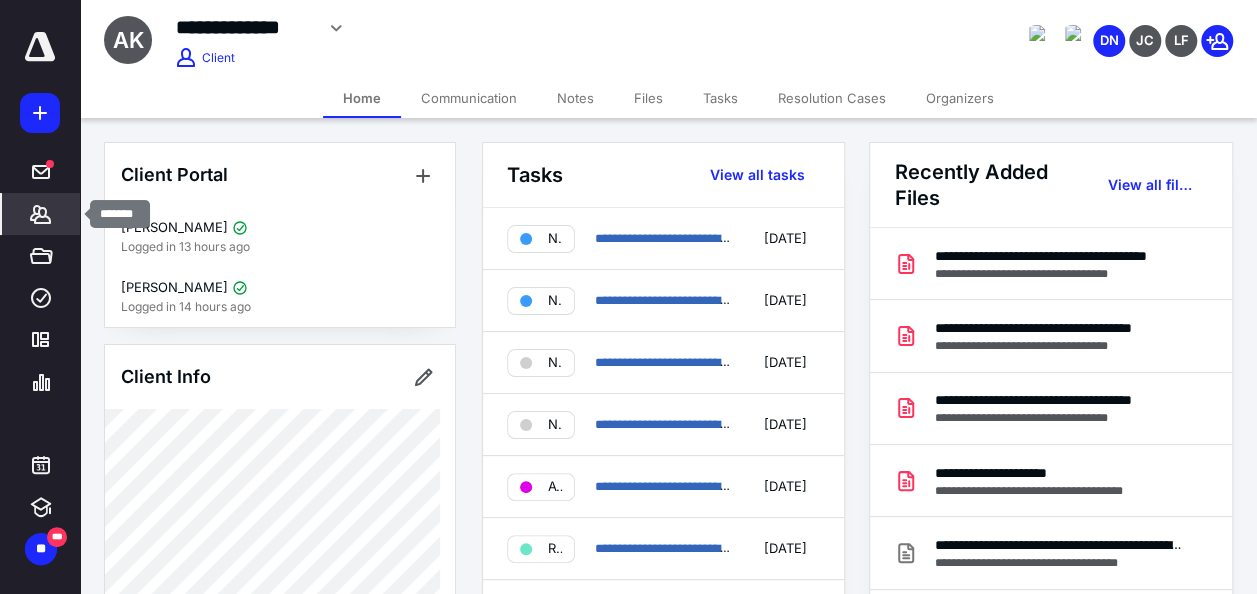 click 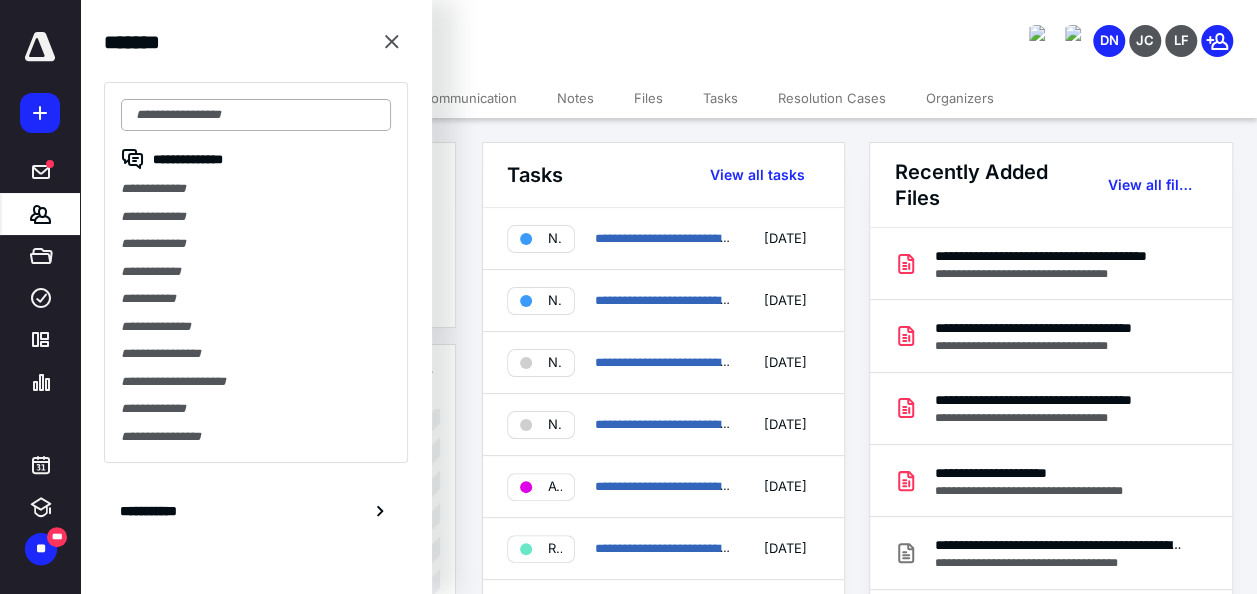 click at bounding box center [256, 115] 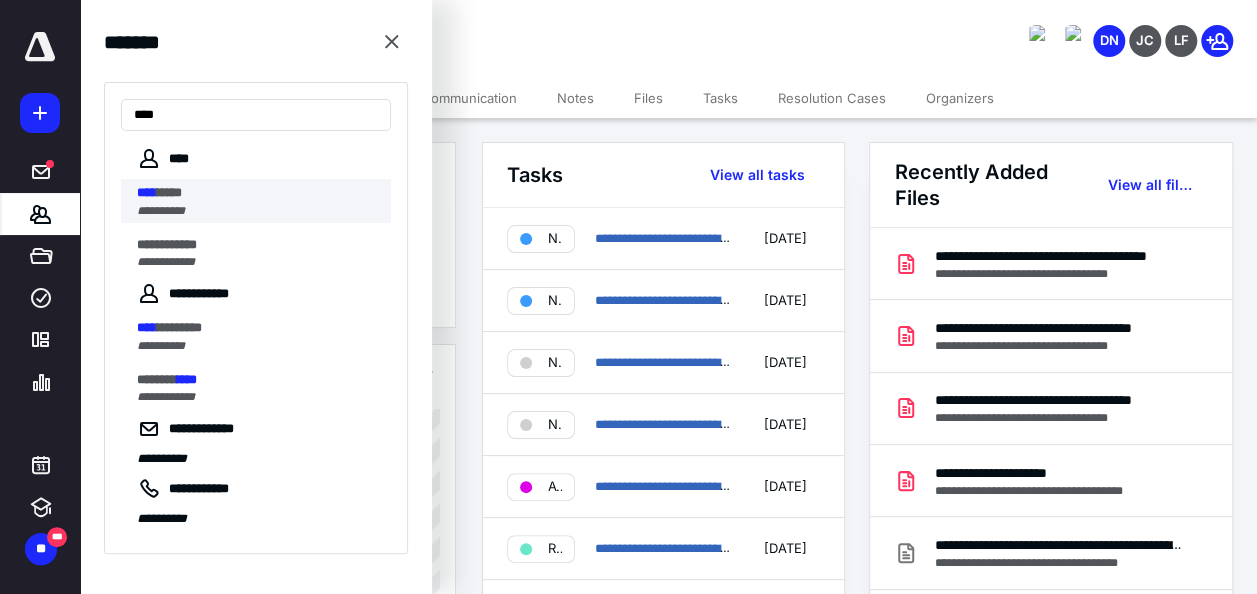 type on "****" 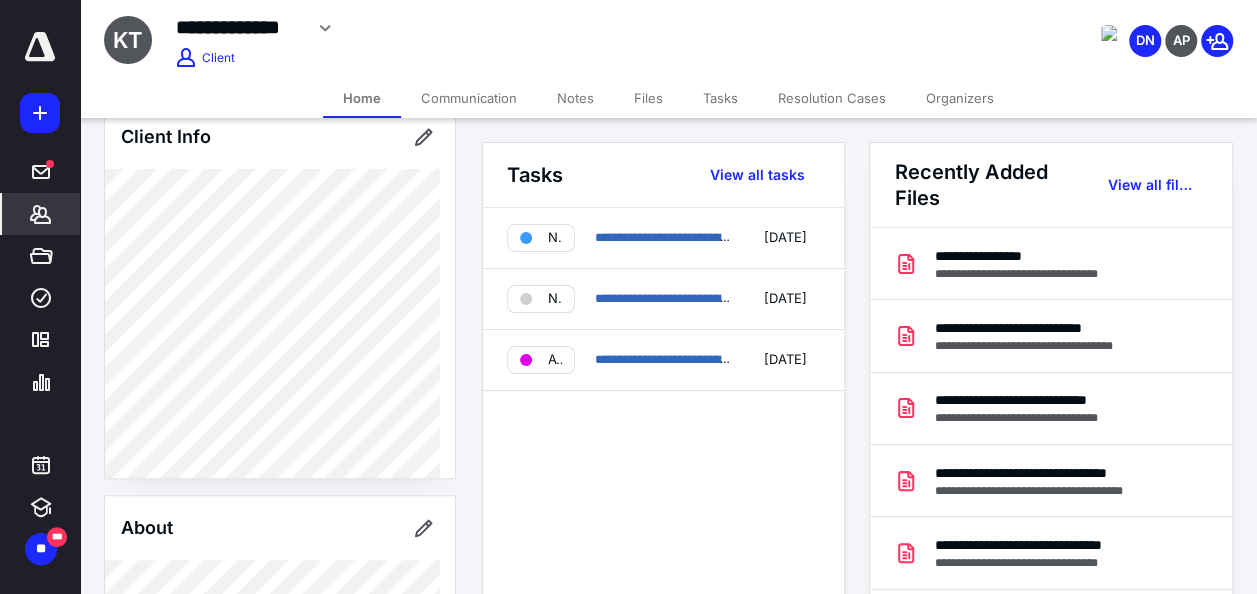 scroll, scrollTop: 249, scrollLeft: 0, axis: vertical 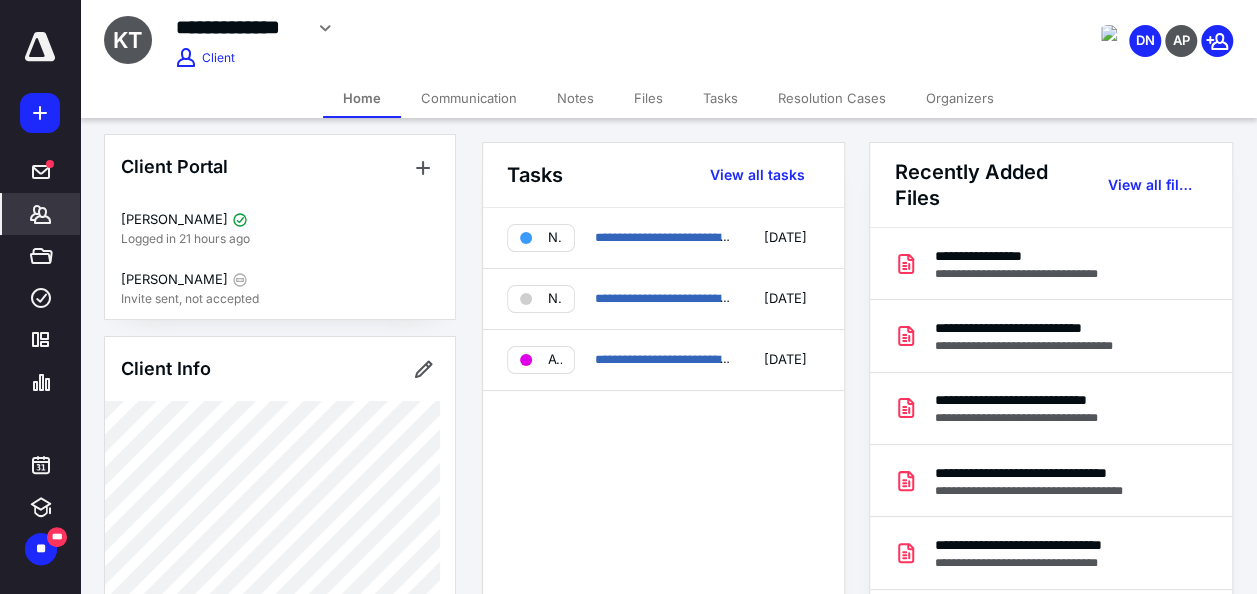 click on "Notes" at bounding box center [575, 98] 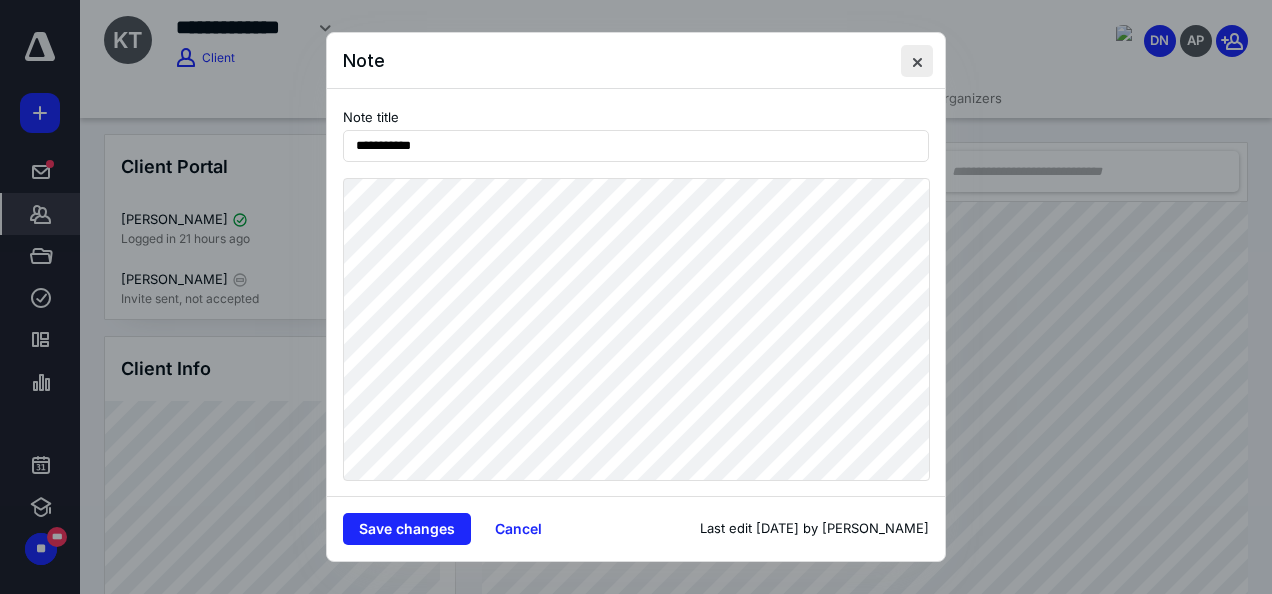 click at bounding box center [917, 61] 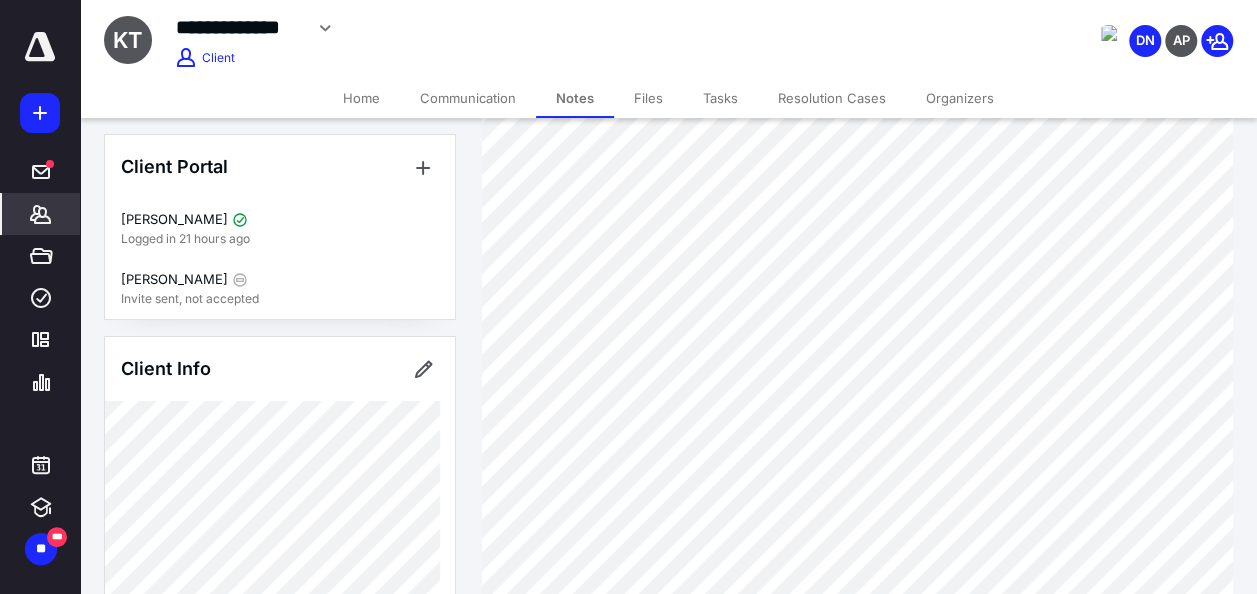 scroll, scrollTop: 317, scrollLeft: 0, axis: vertical 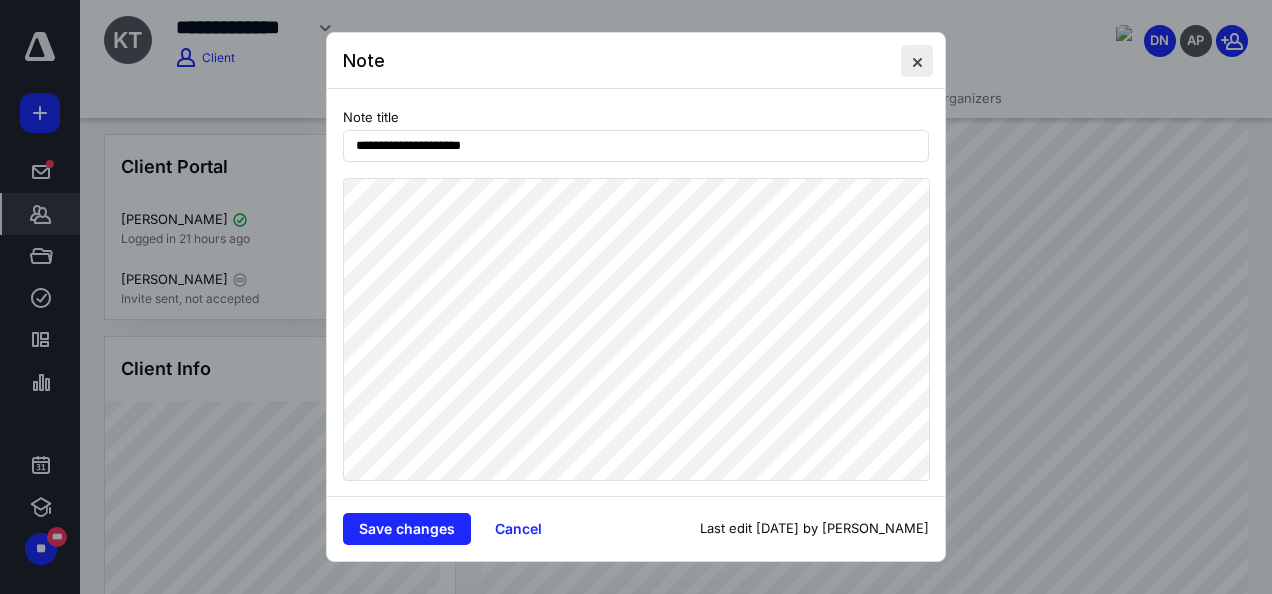 click at bounding box center (917, 61) 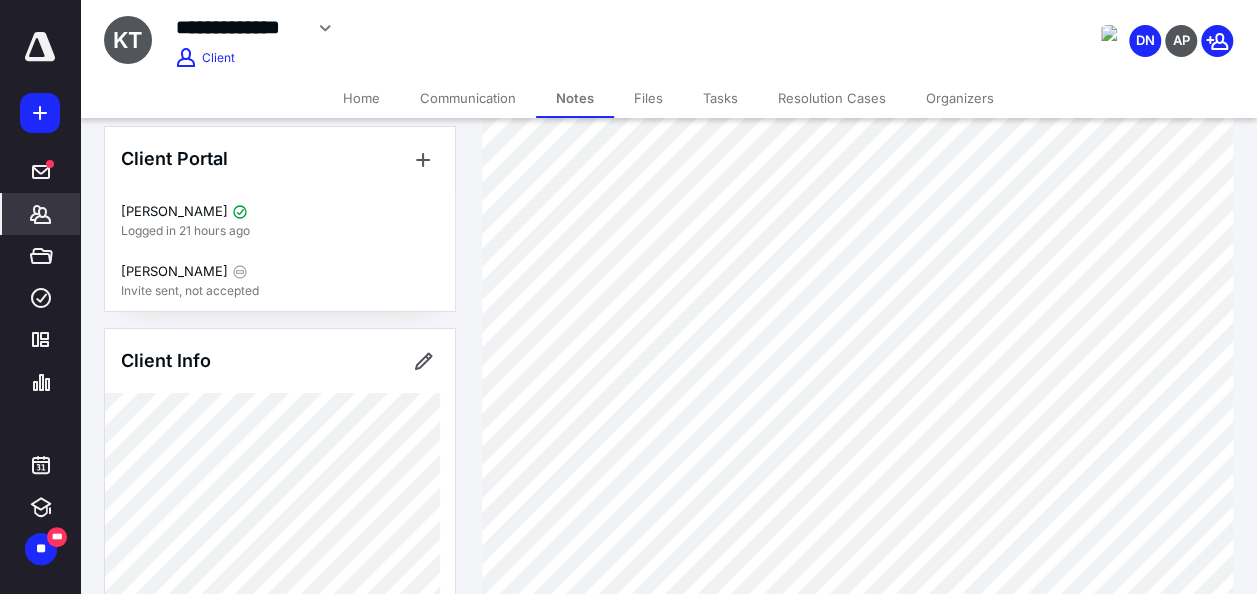 scroll, scrollTop: 0, scrollLeft: 0, axis: both 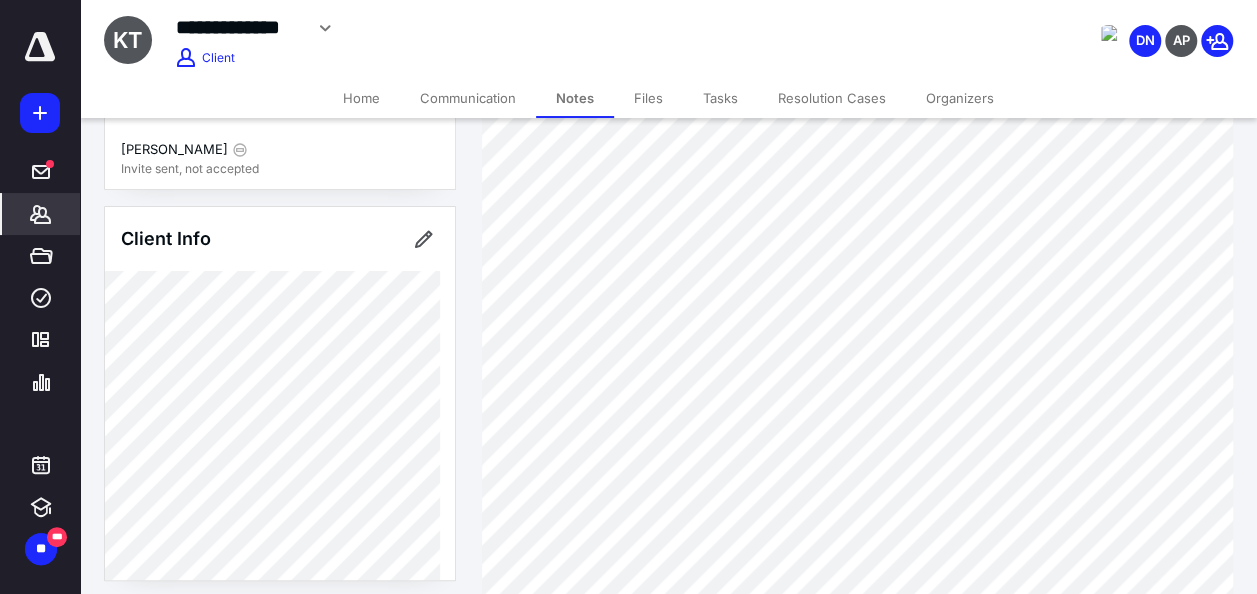 click on "Home" at bounding box center [361, 98] 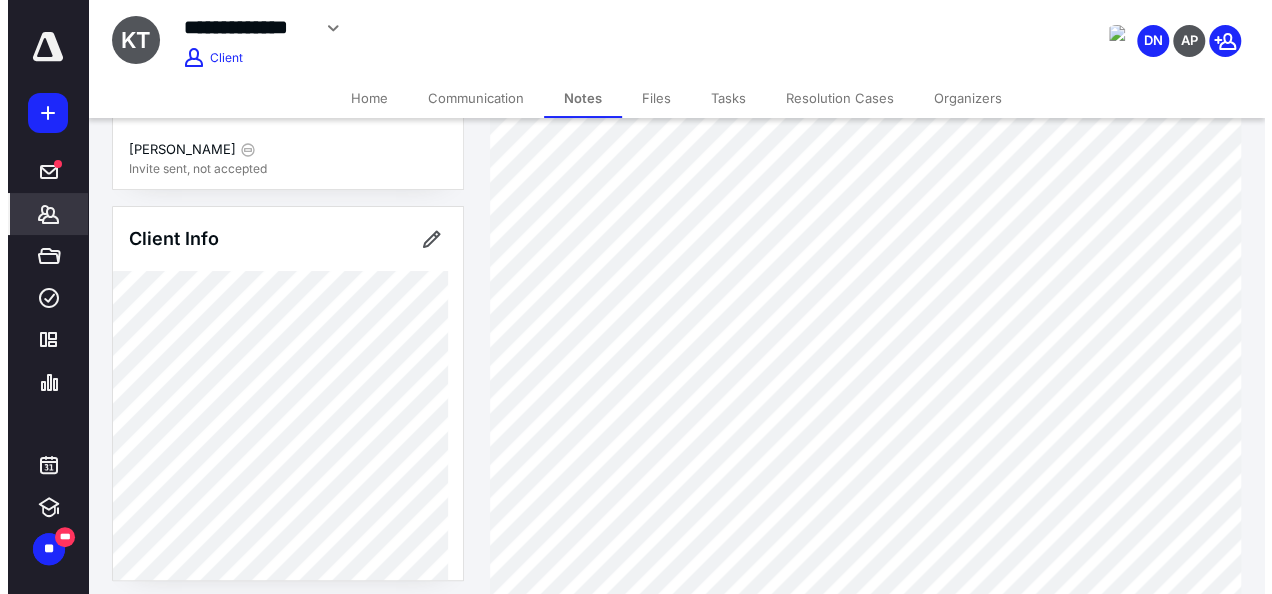 scroll, scrollTop: 0, scrollLeft: 0, axis: both 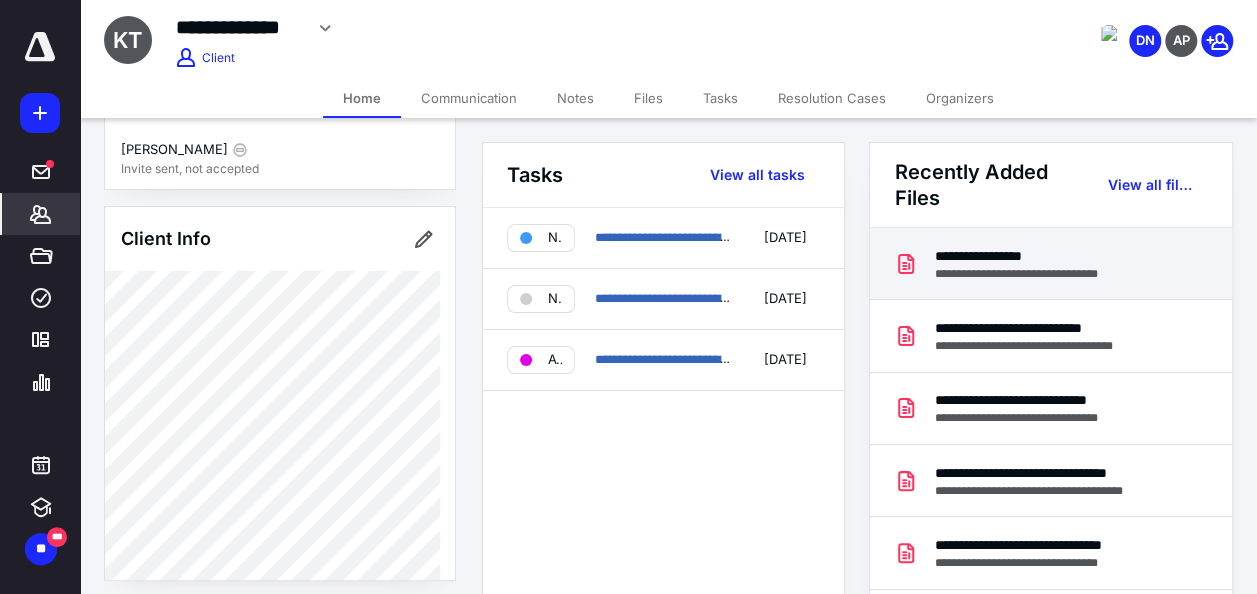 click on "**********" at bounding box center [1033, 256] 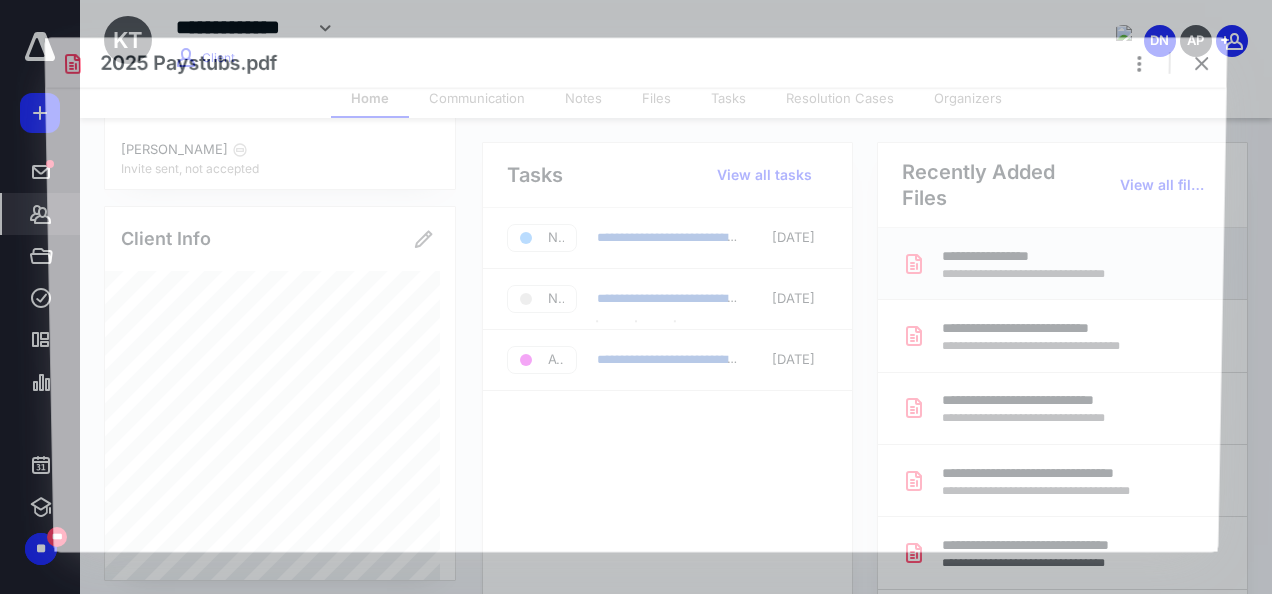 click at bounding box center [636, 320] 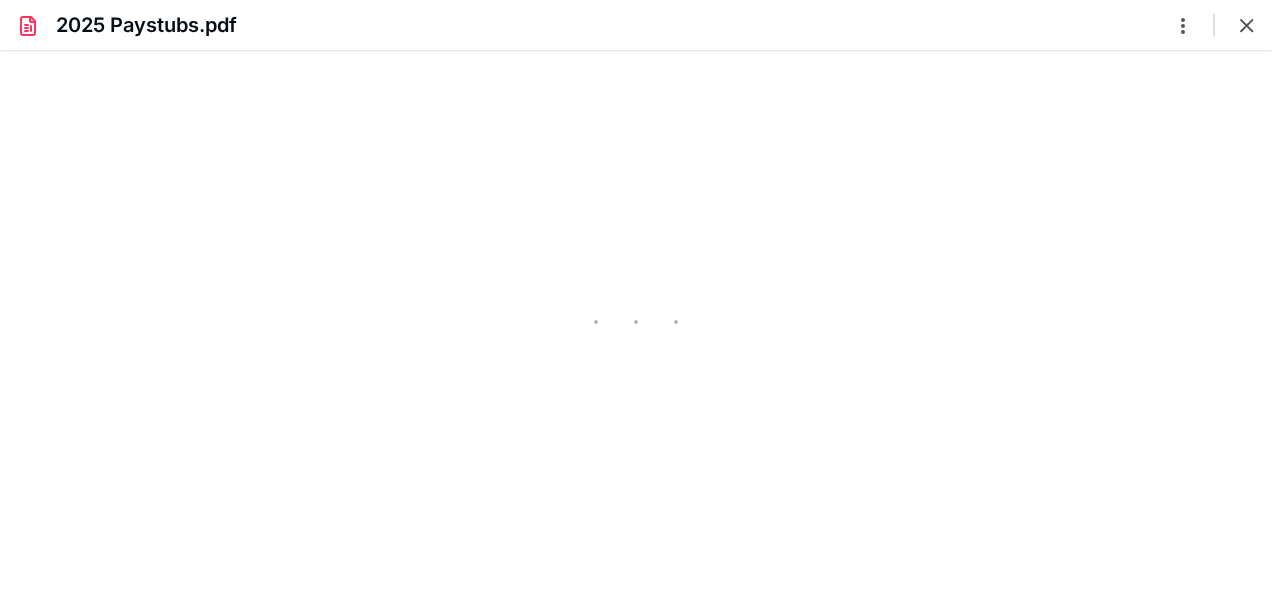 scroll, scrollTop: 0, scrollLeft: 0, axis: both 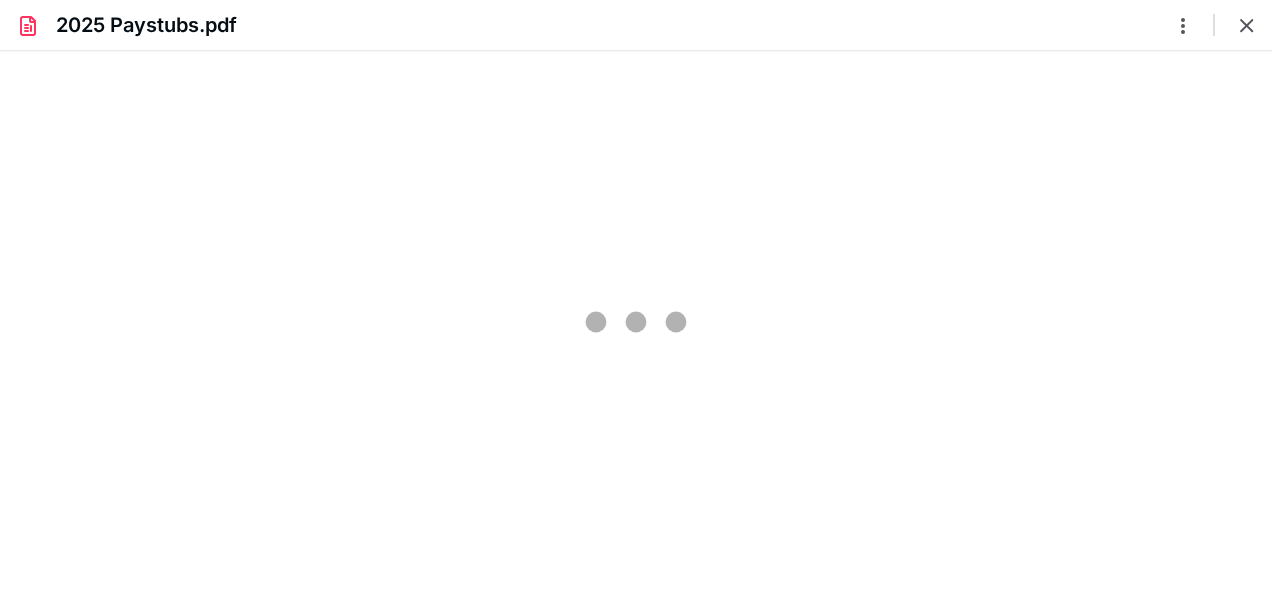 type on "147" 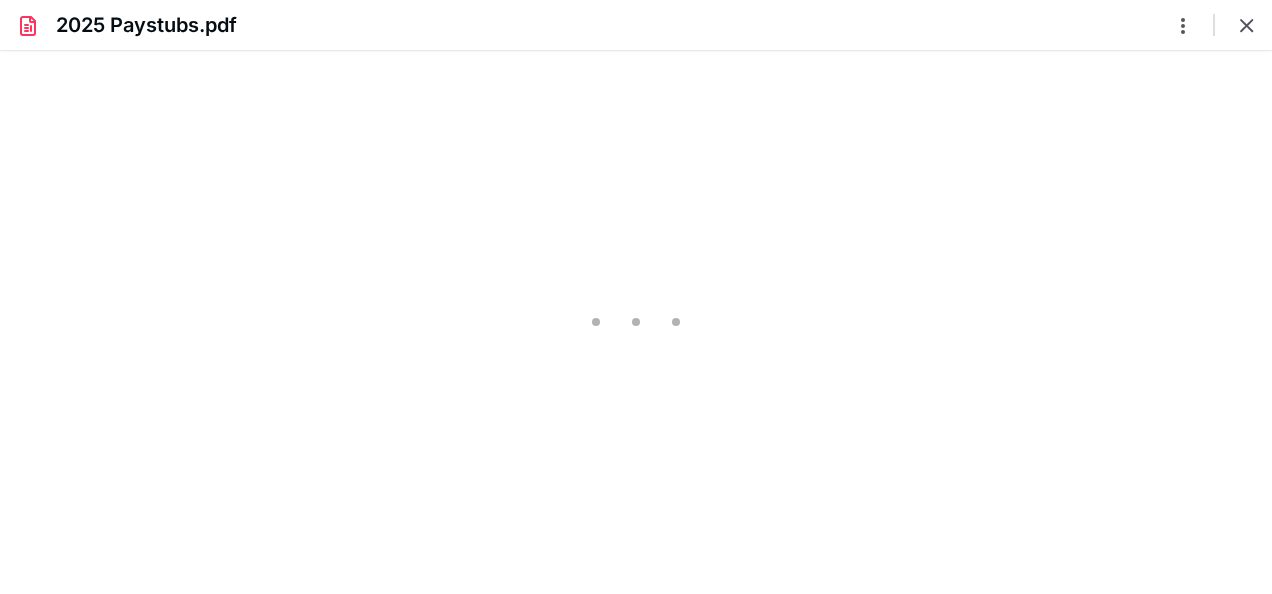 scroll, scrollTop: 42, scrollLeft: 0, axis: vertical 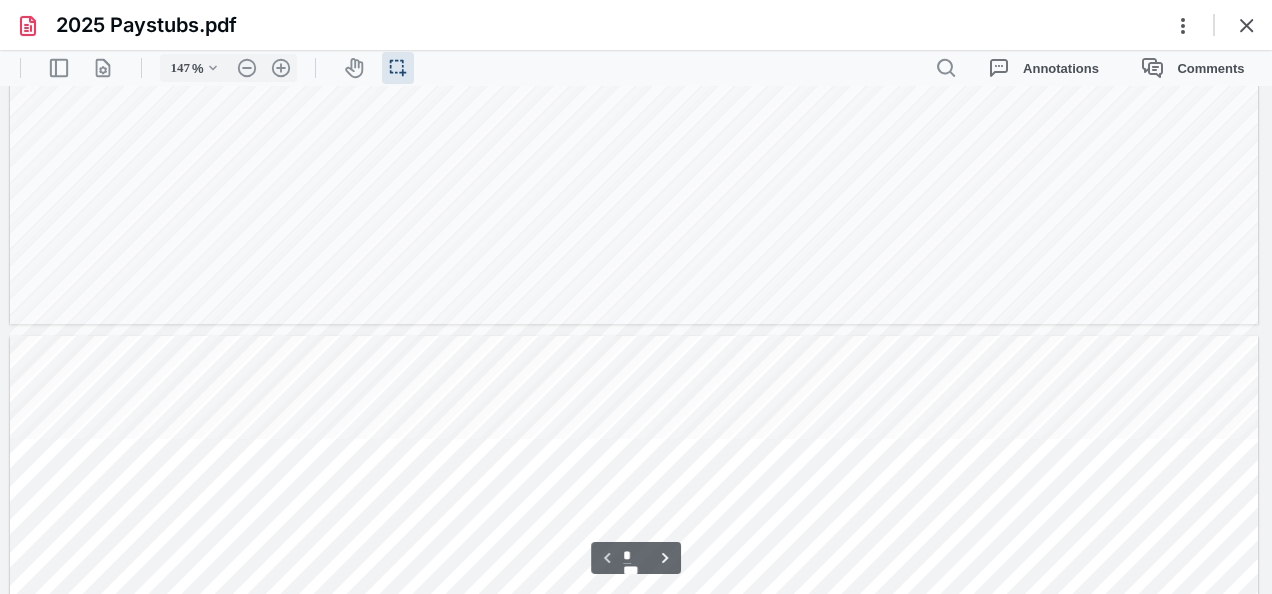 type on "*" 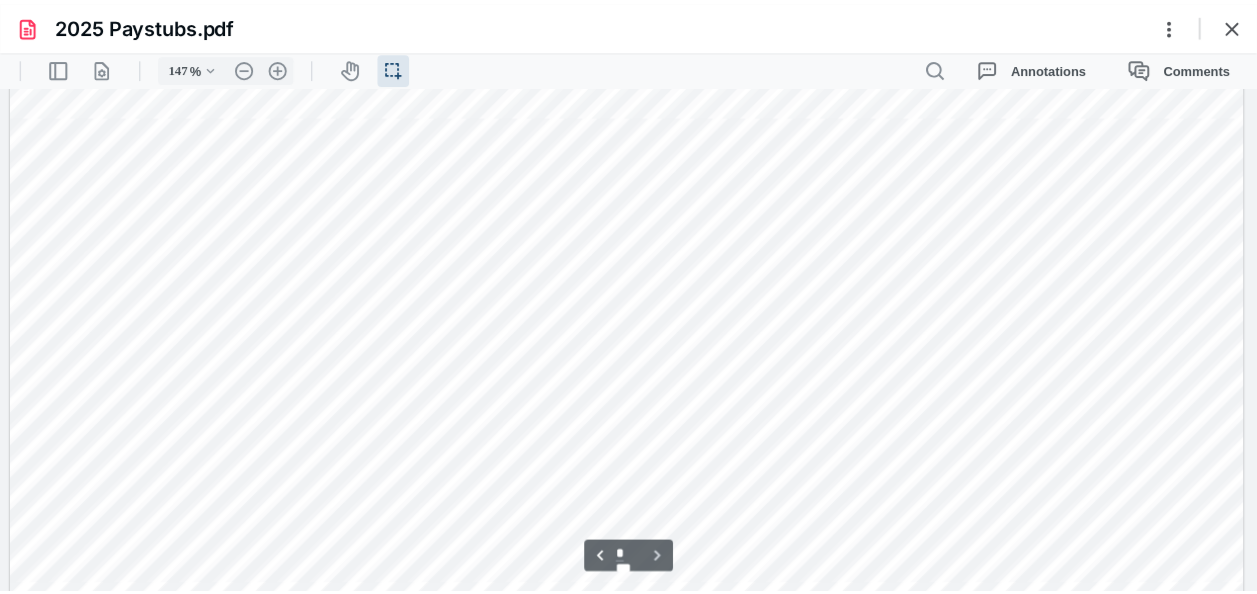 scroll, scrollTop: 2333, scrollLeft: 0, axis: vertical 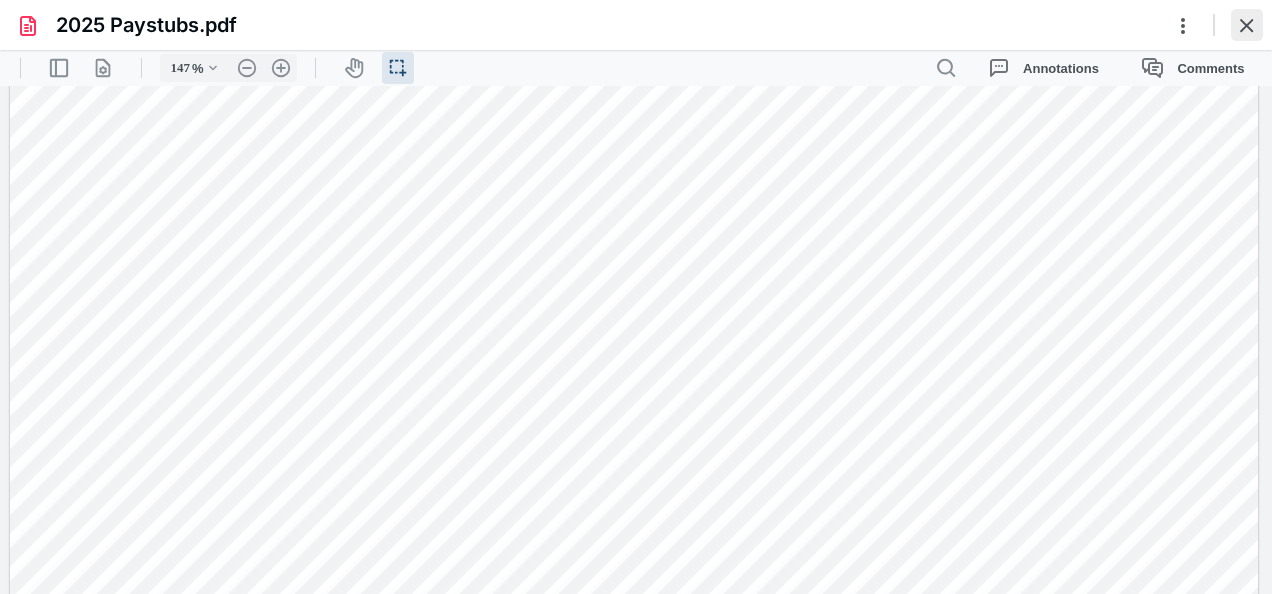 click at bounding box center [1247, 25] 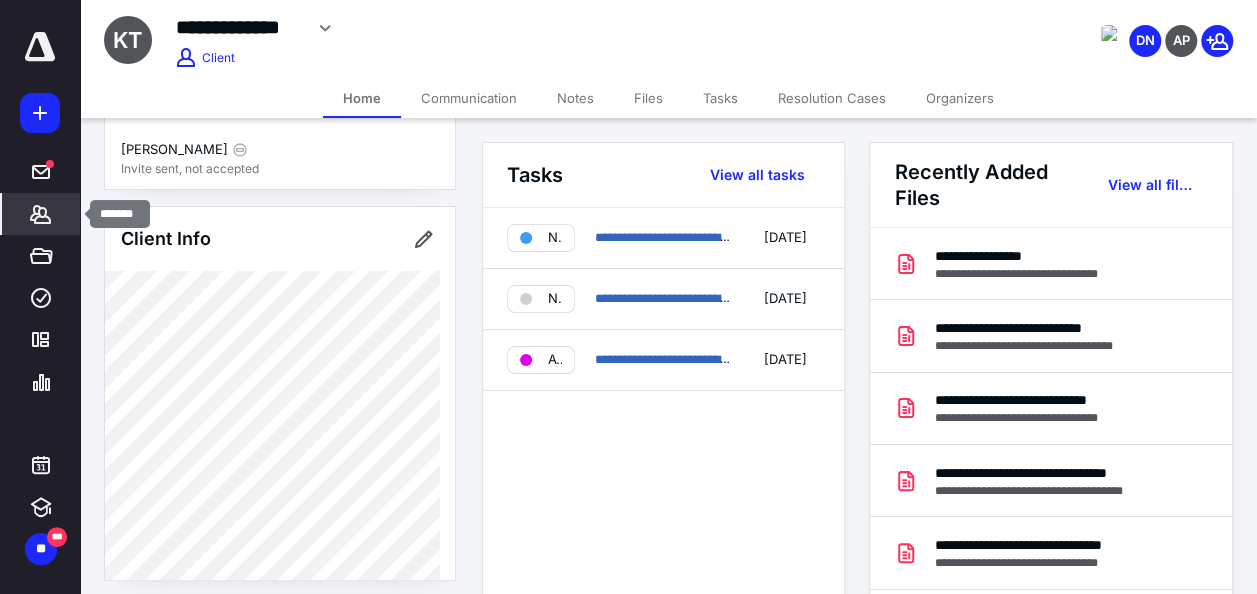 click 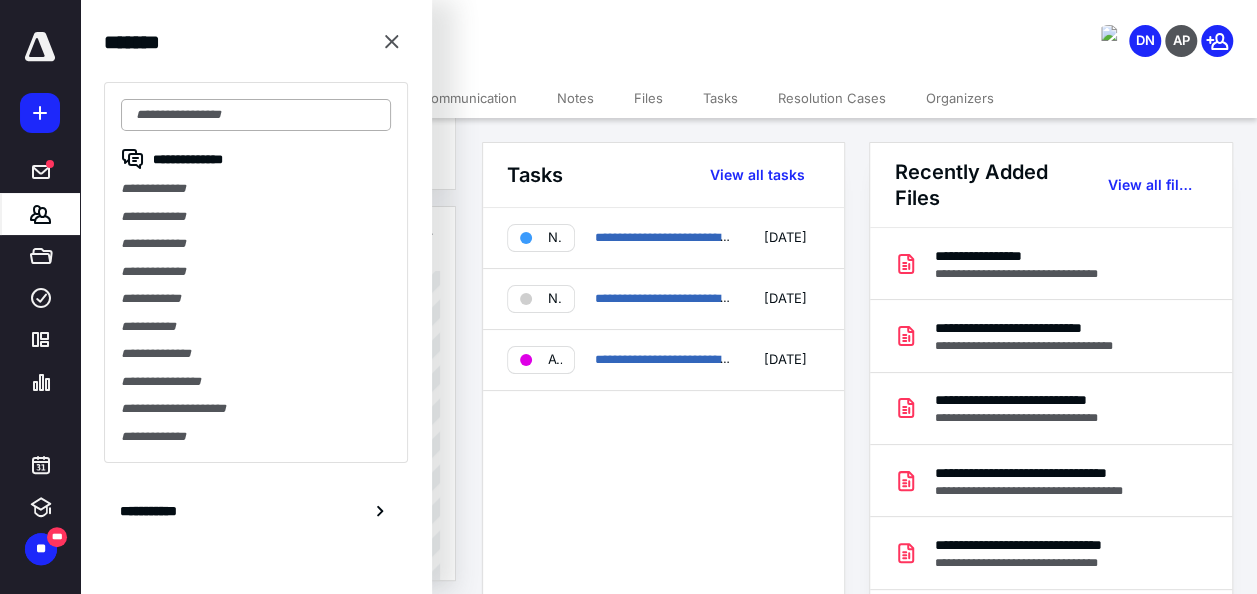 click at bounding box center [256, 115] 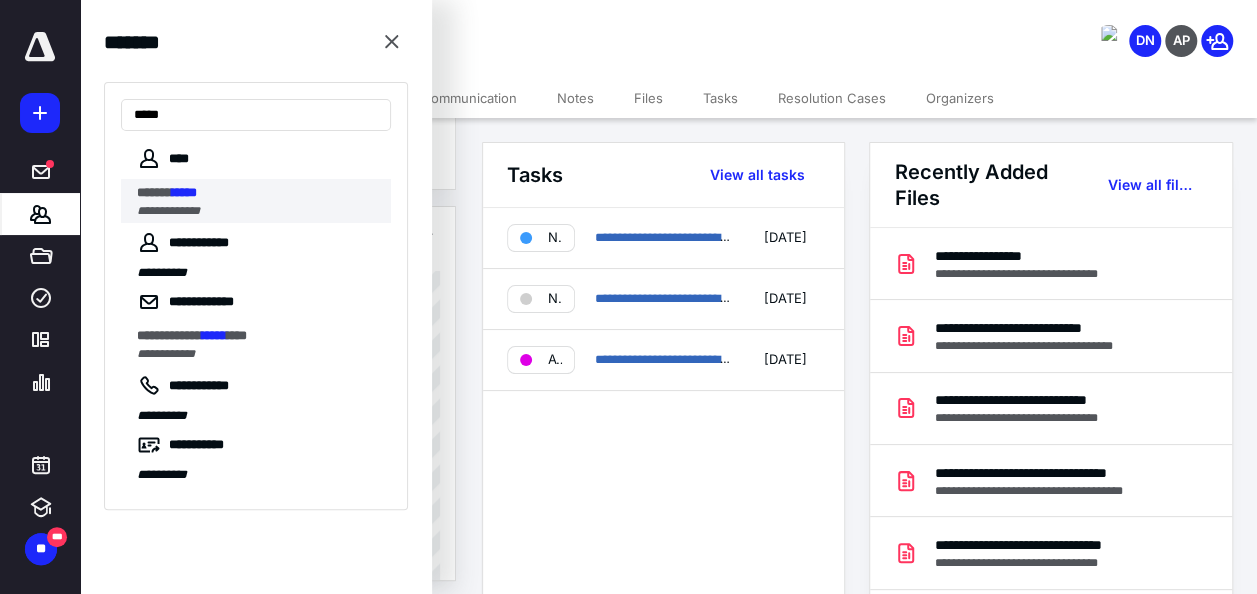 type on "*****" 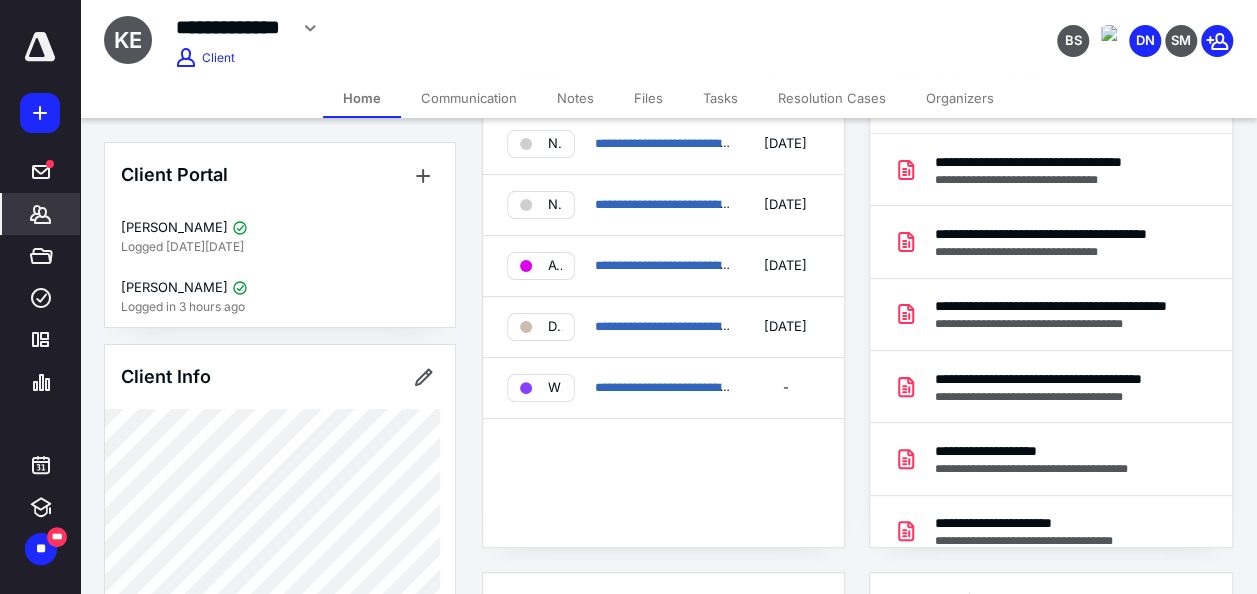 scroll, scrollTop: 0, scrollLeft: 0, axis: both 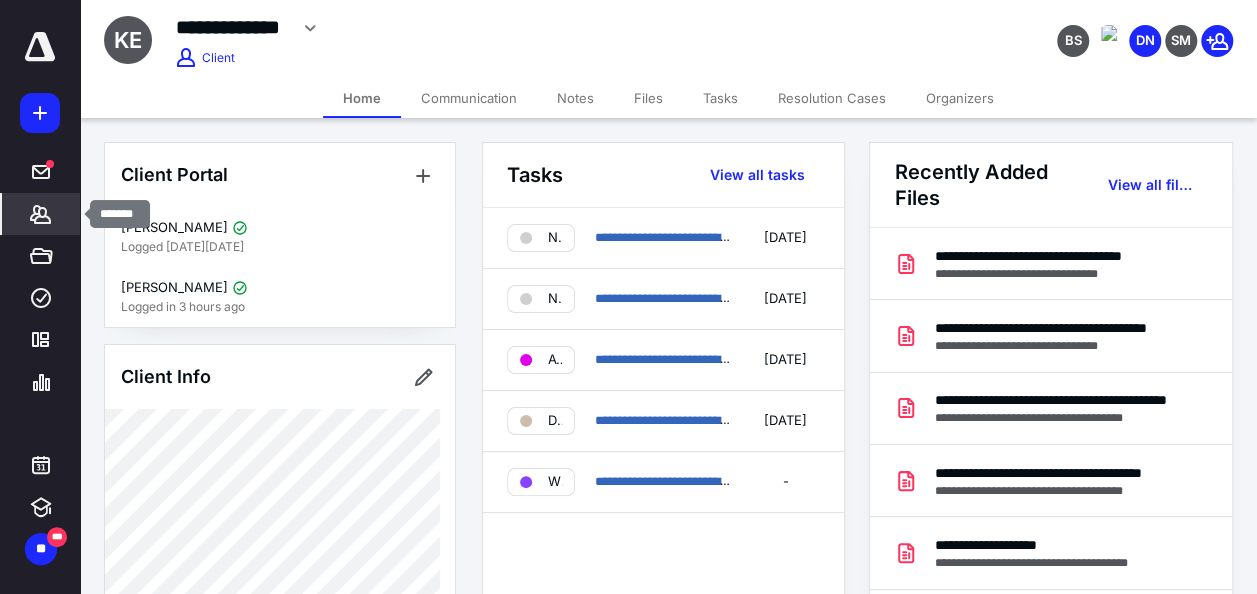 click 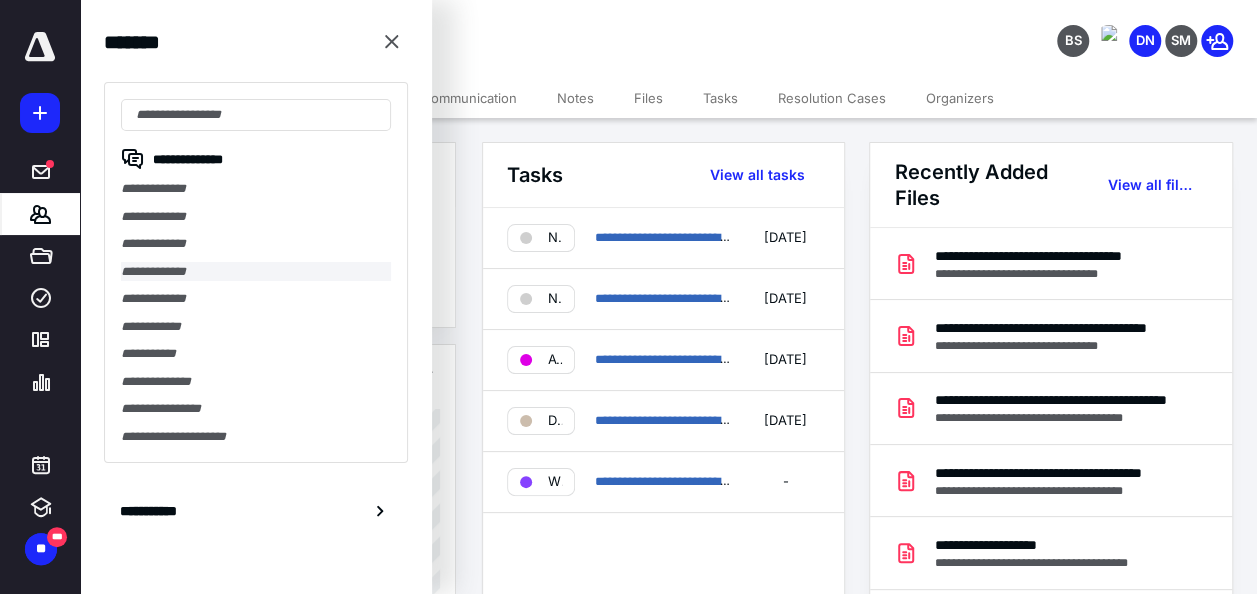 click on "**********" at bounding box center (256, 272) 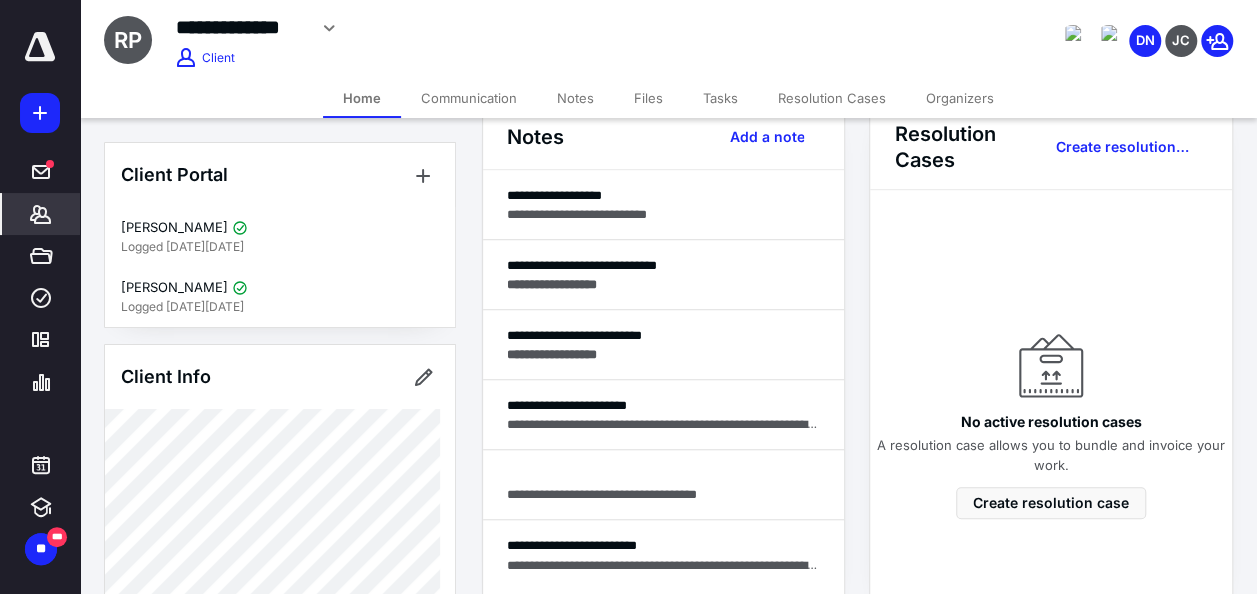 scroll, scrollTop: 0, scrollLeft: 0, axis: both 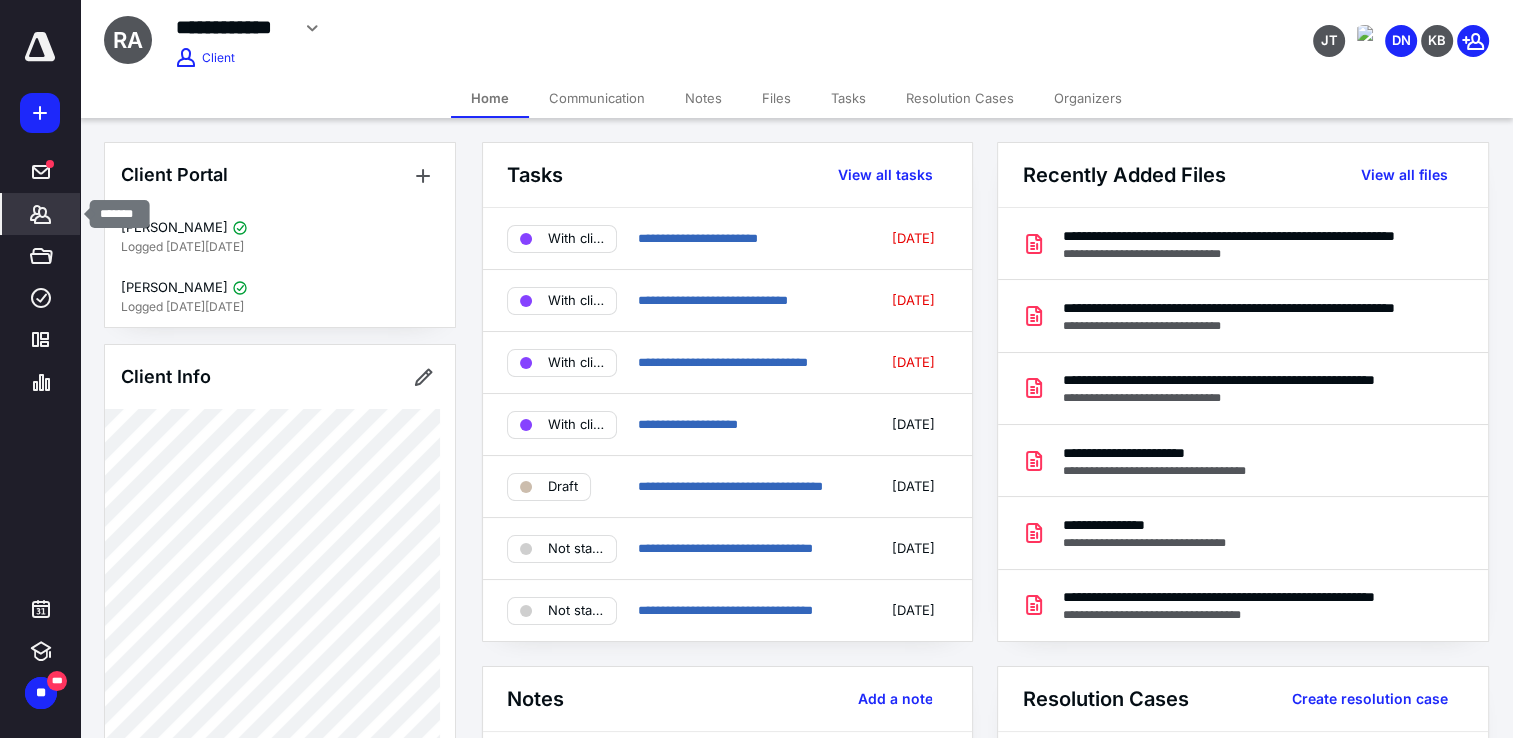 click 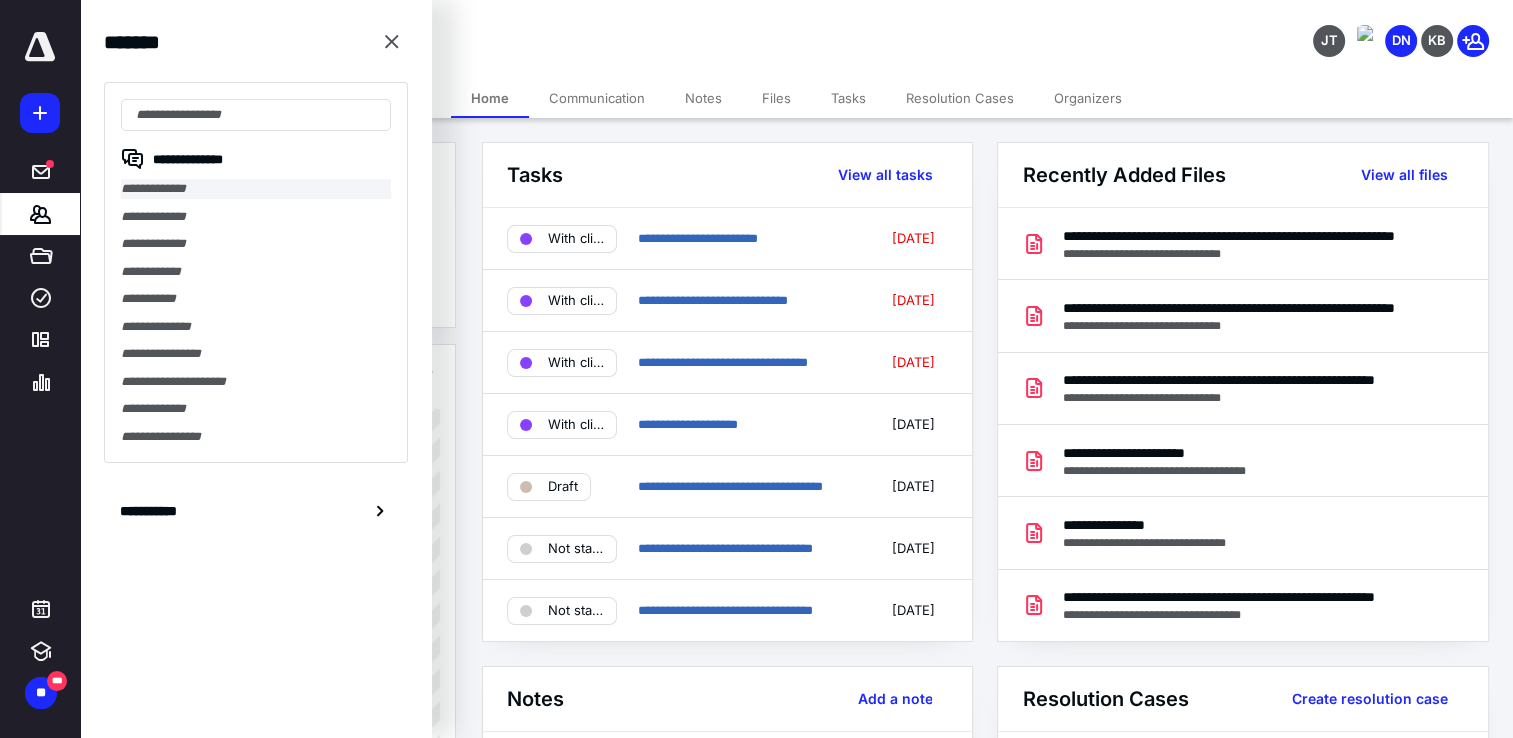 click on "**********" at bounding box center [256, 189] 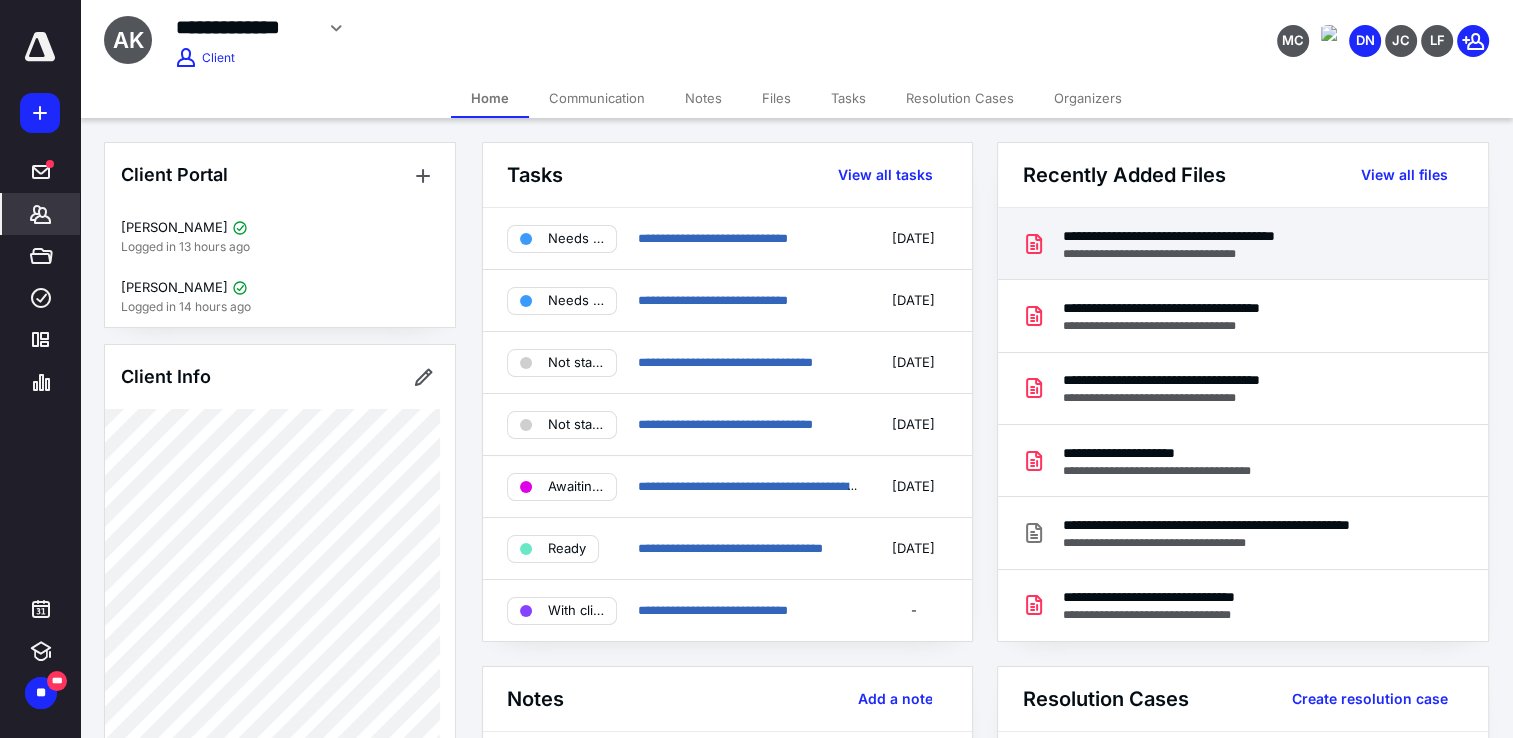 click on "**********" at bounding box center [1213, 254] 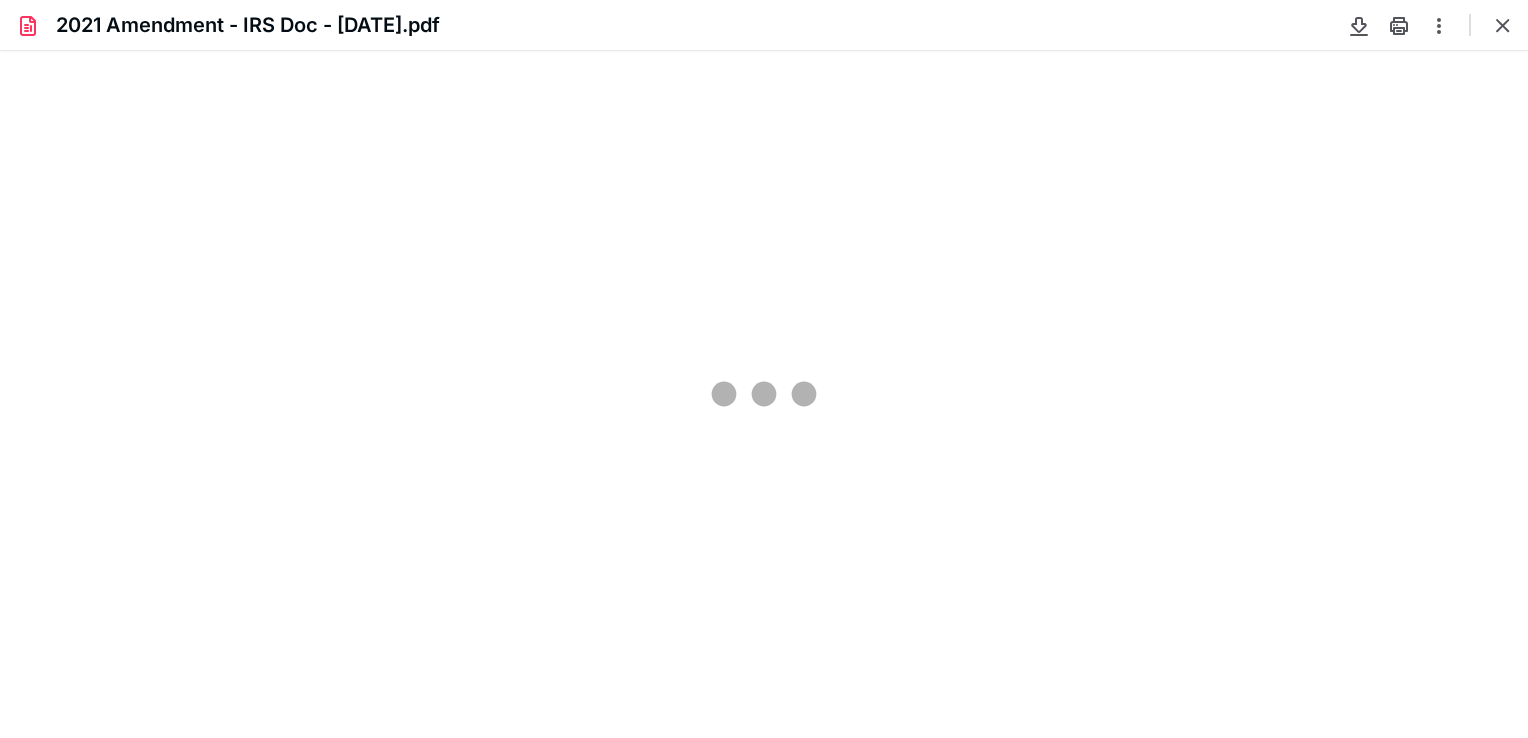 scroll, scrollTop: 0, scrollLeft: 0, axis: both 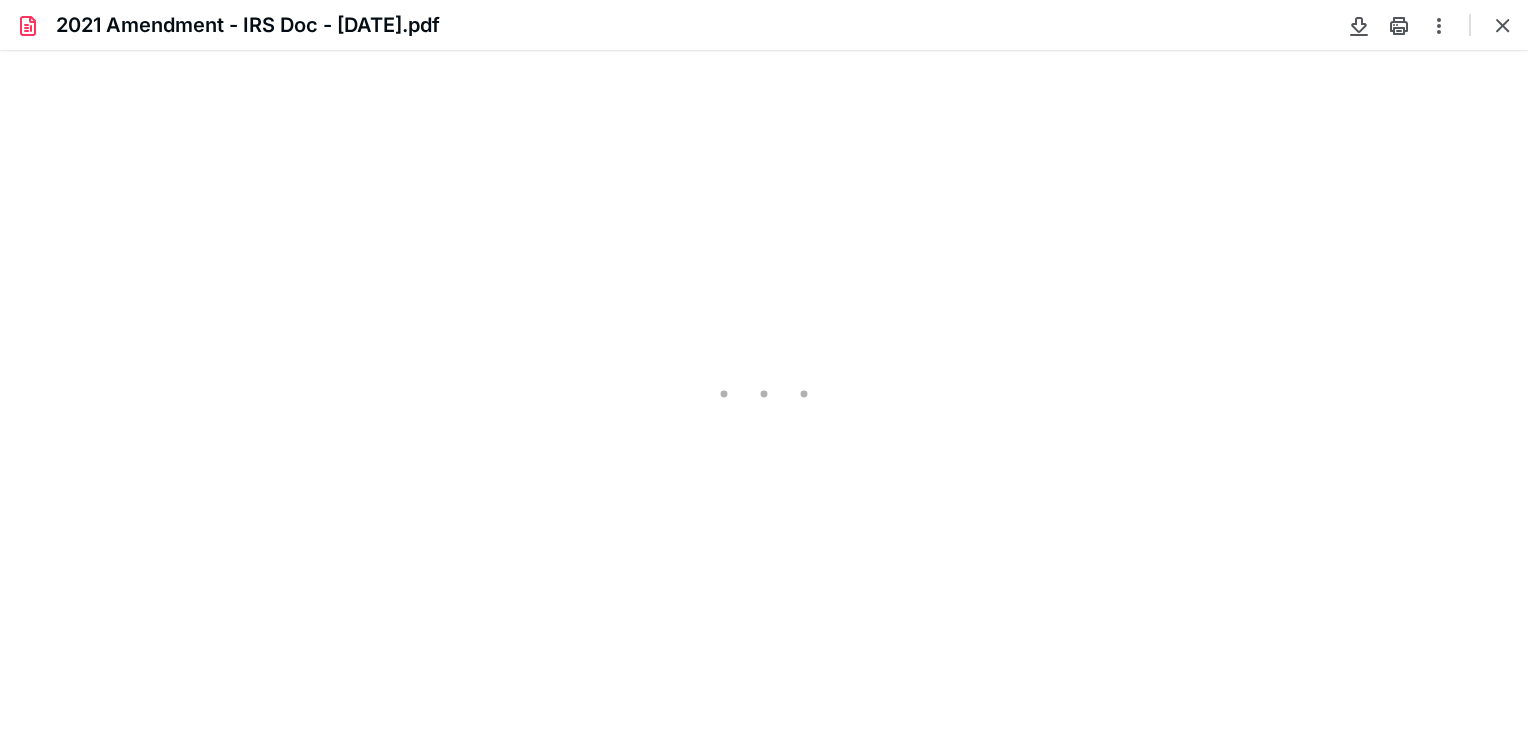 type on "89" 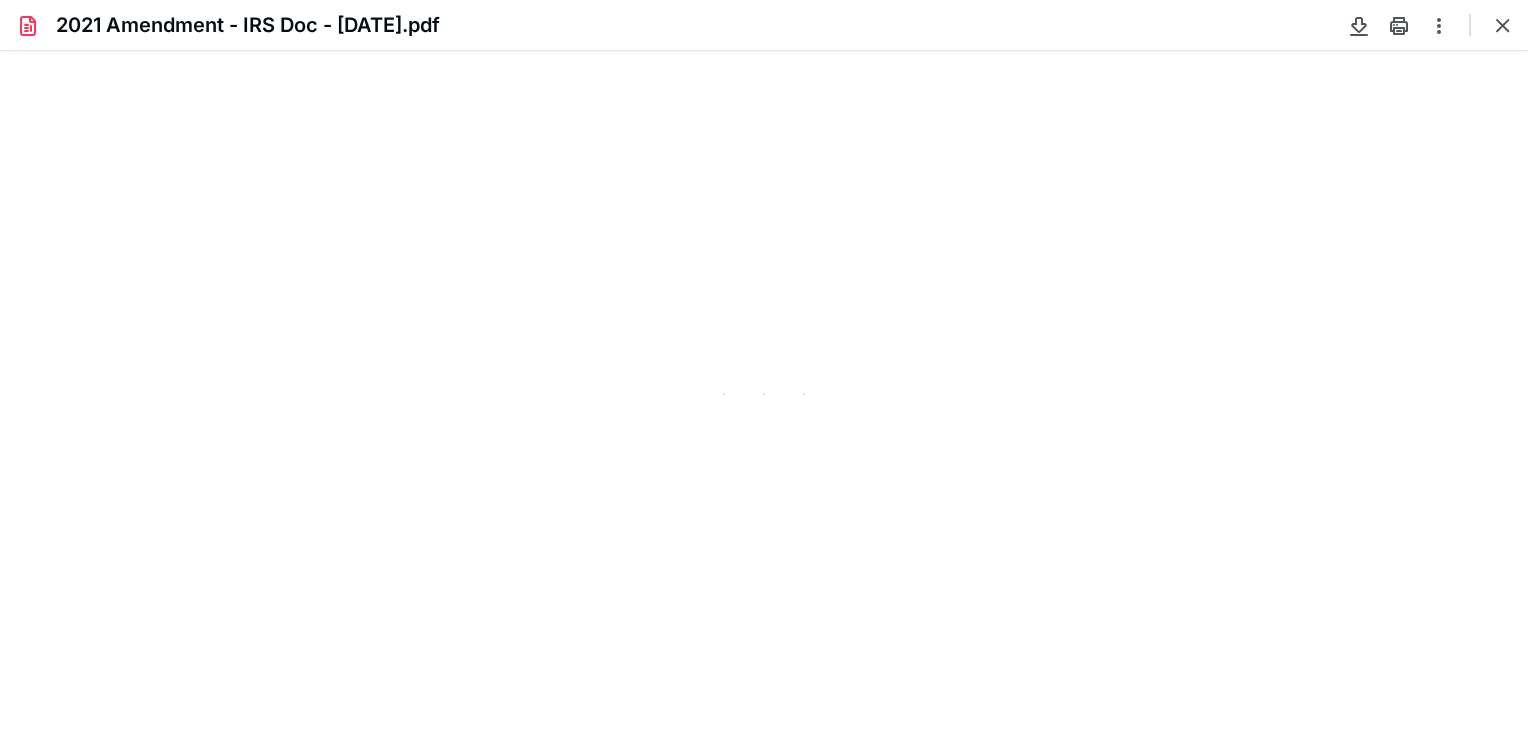 scroll, scrollTop: 40, scrollLeft: 0, axis: vertical 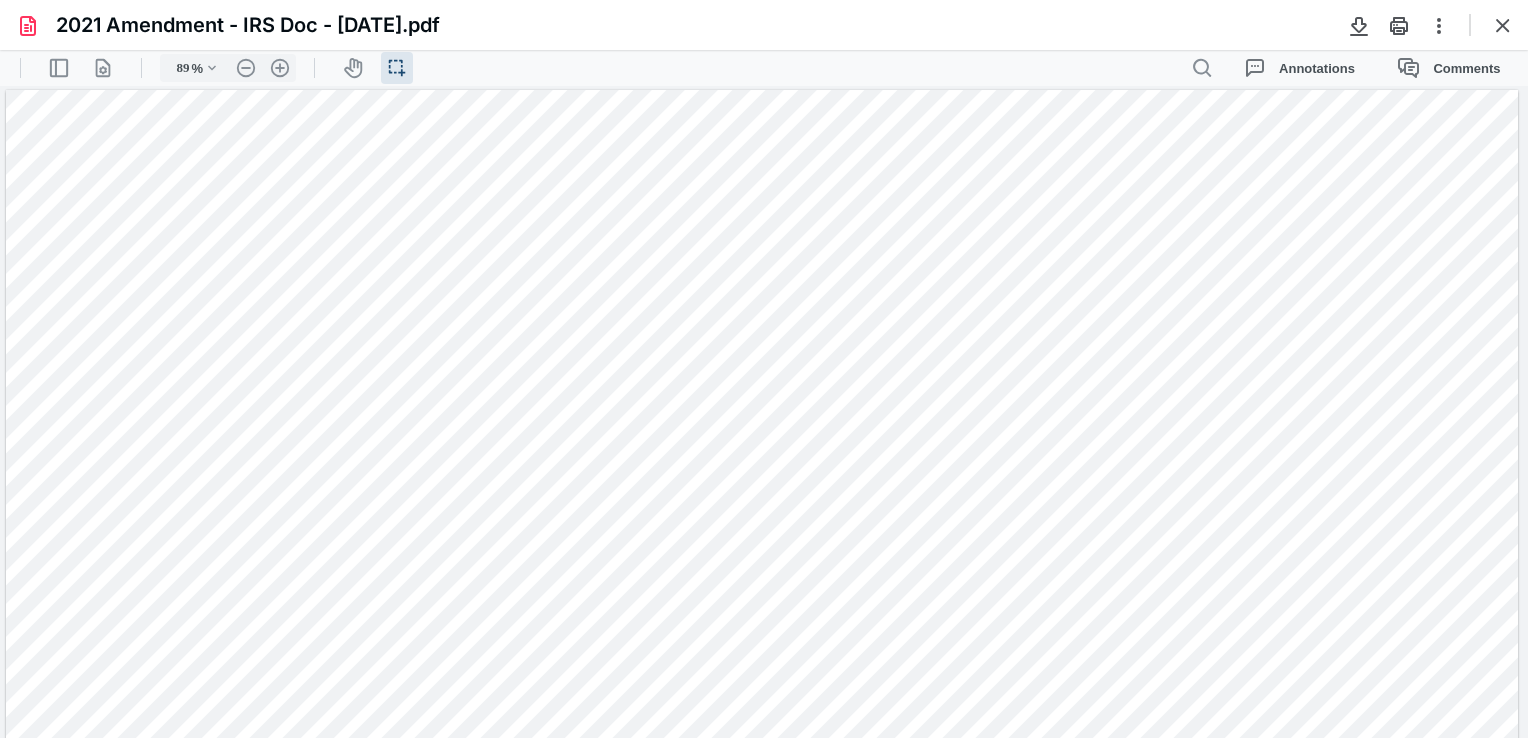 click at bounding box center [762, 1059] 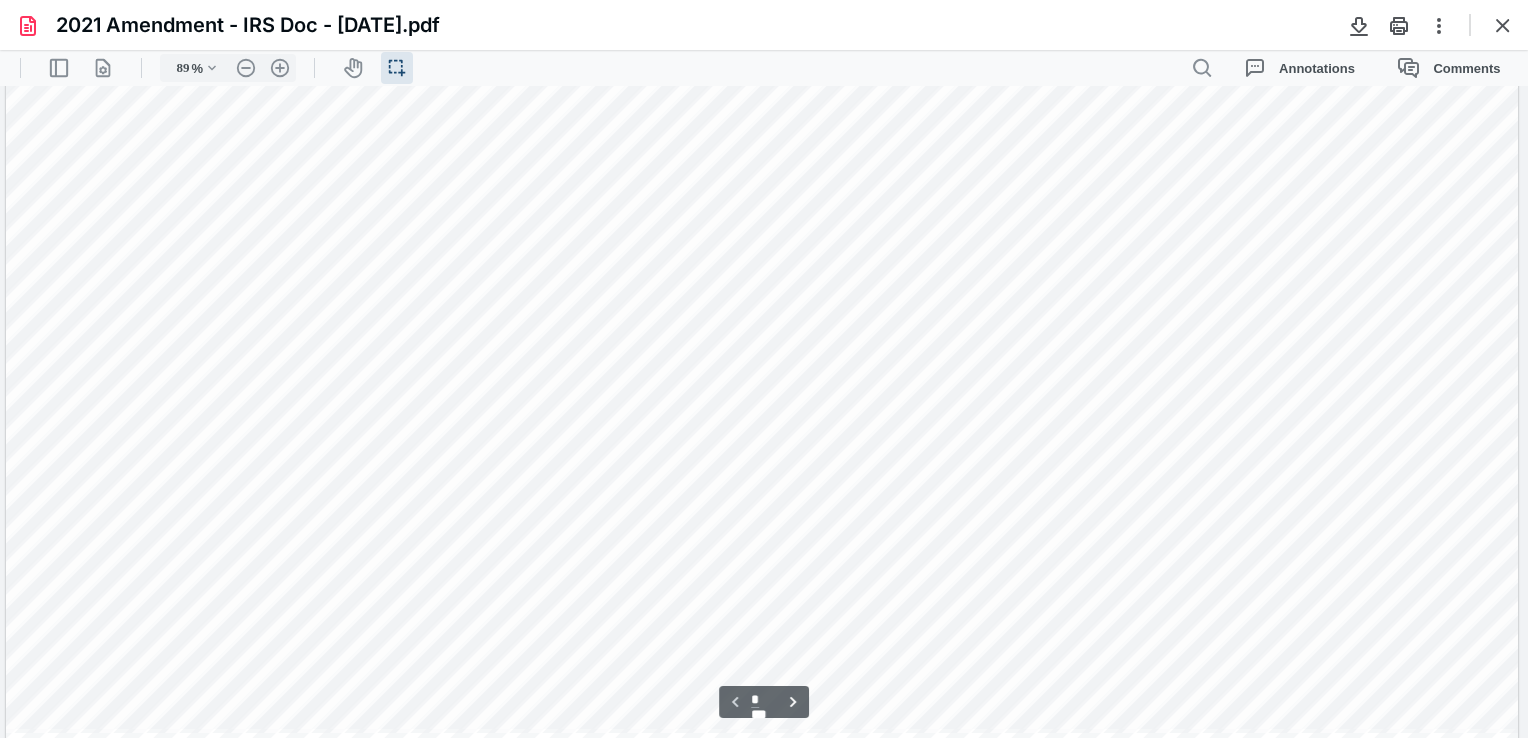 scroll, scrollTop: 639, scrollLeft: 0, axis: vertical 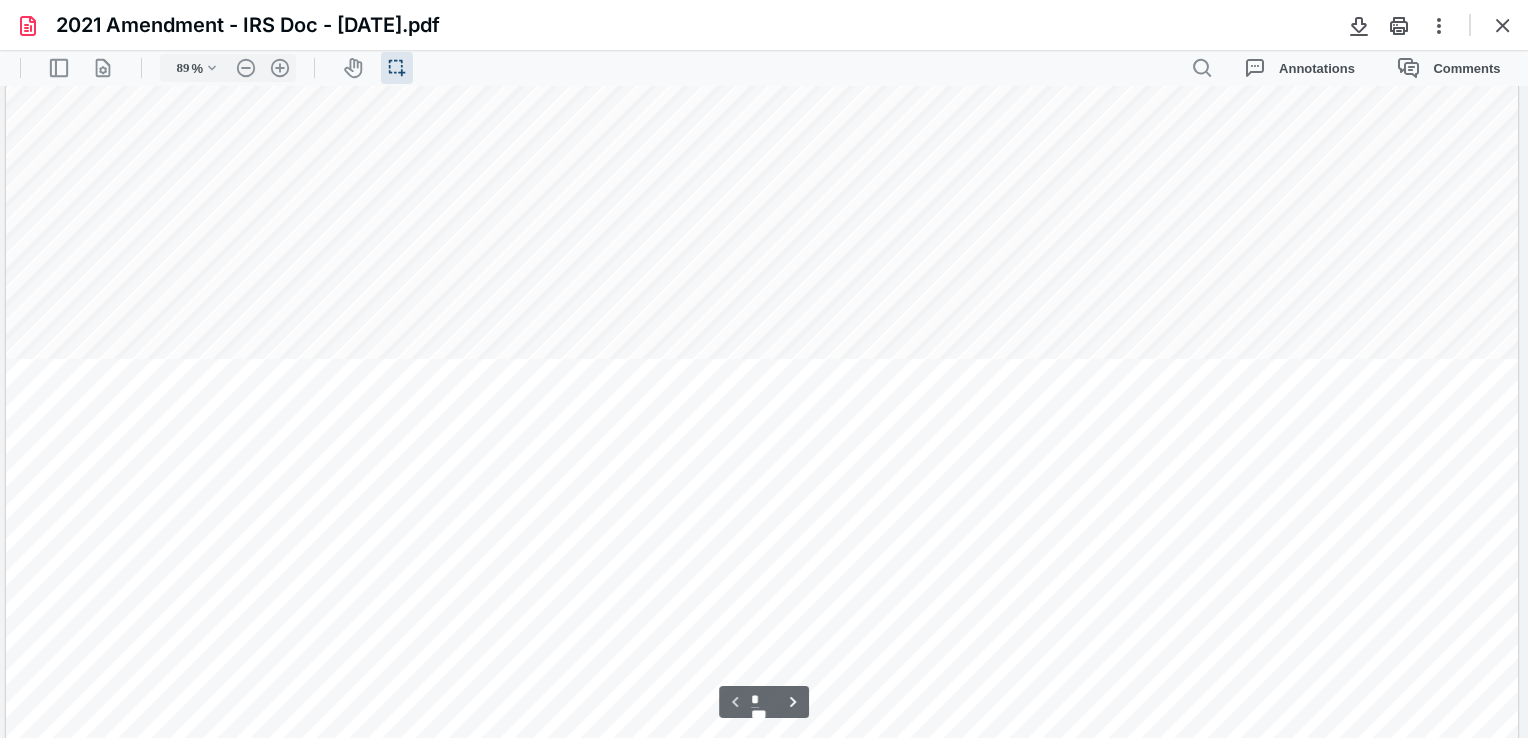 type on "*" 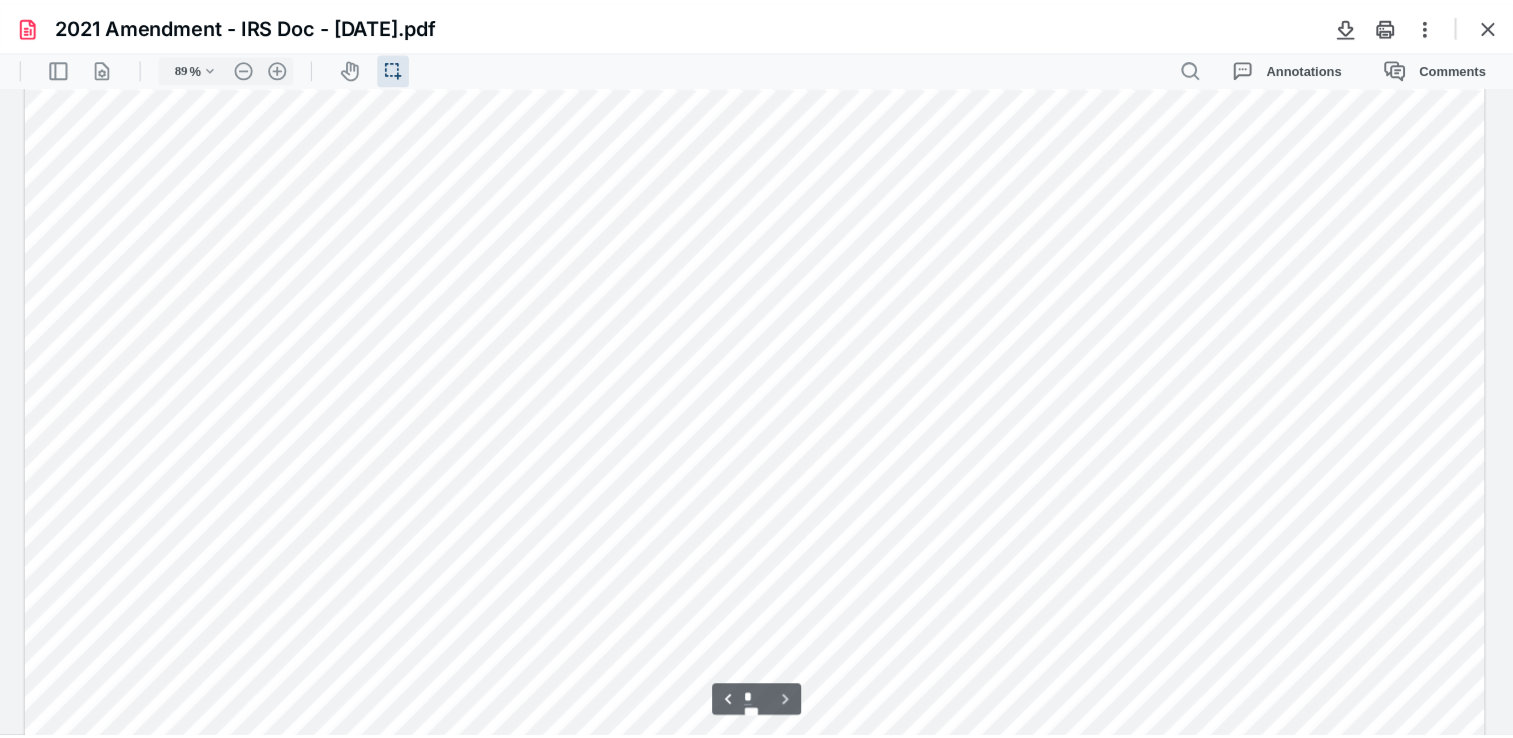 scroll, scrollTop: 2056, scrollLeft: 0, axis: vertical 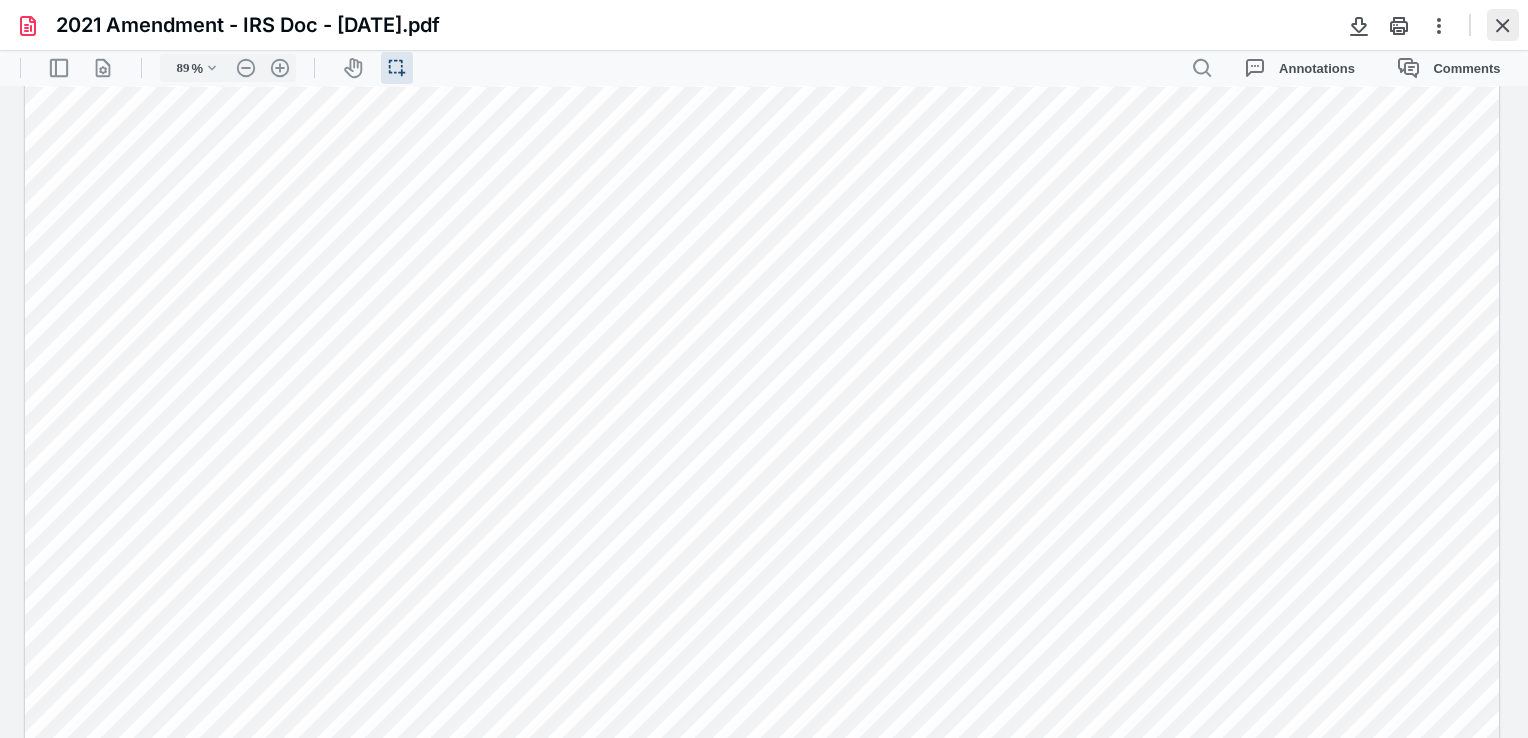 click at bounding box center [1503, 25] 